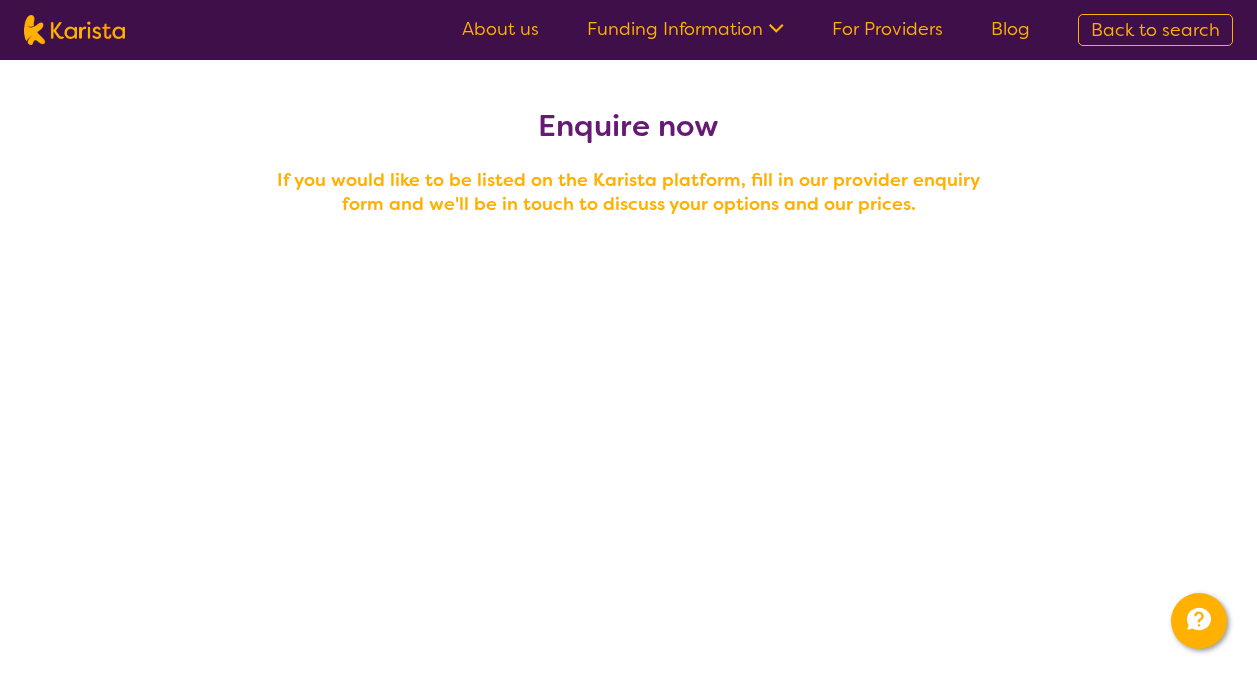 scroll, scrollTop: 310, scrollLeft: 0, axis: vertical 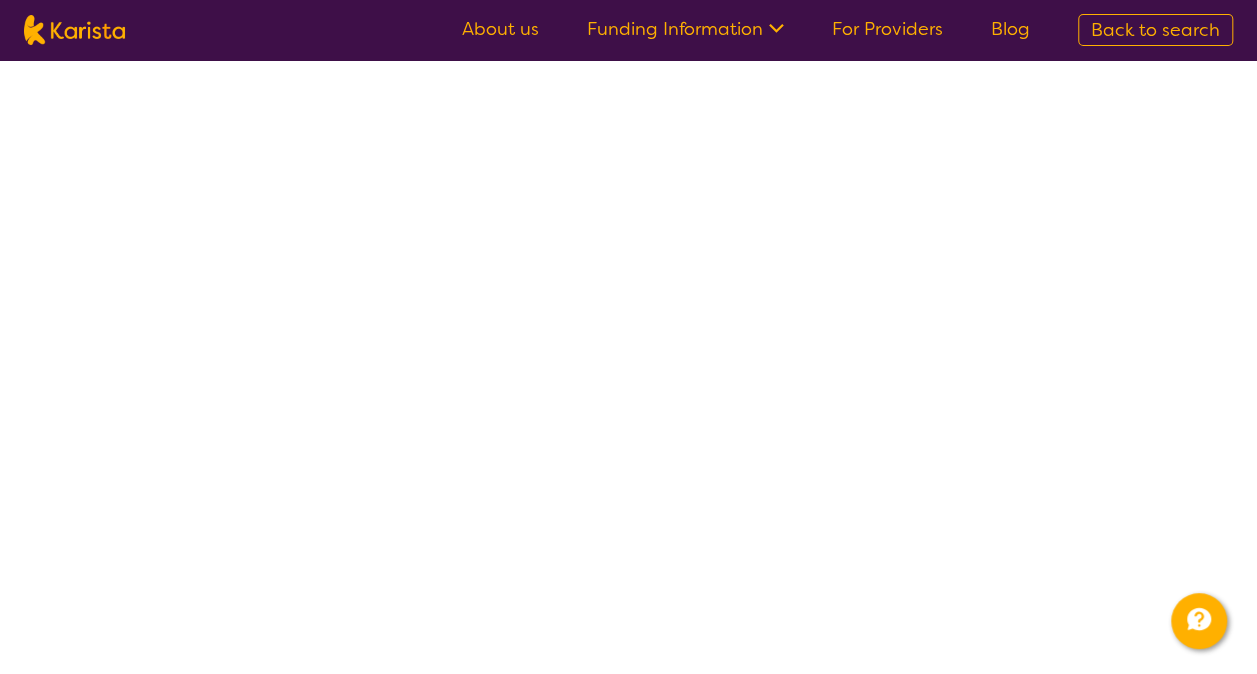 select on "tfa_100" 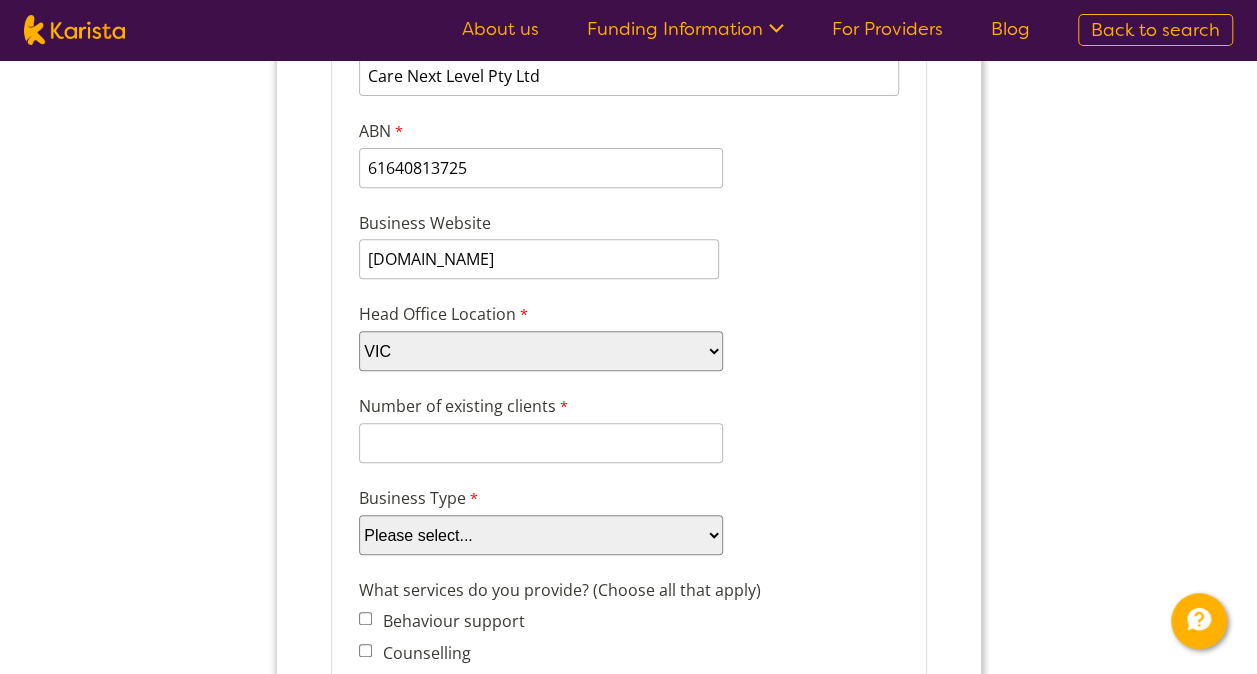 scroll, scrollTop: 0, scrollLeft: 0, axis: both 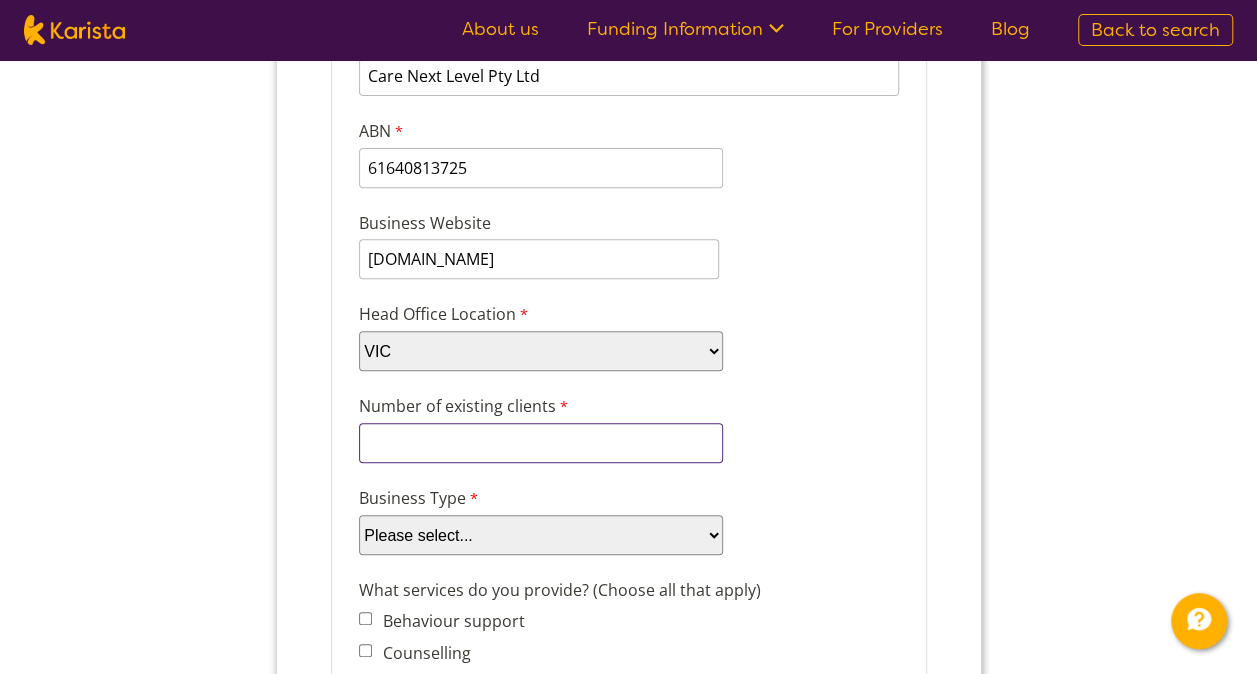 click on "Number of existing clients" at bounding box center [540, 443] 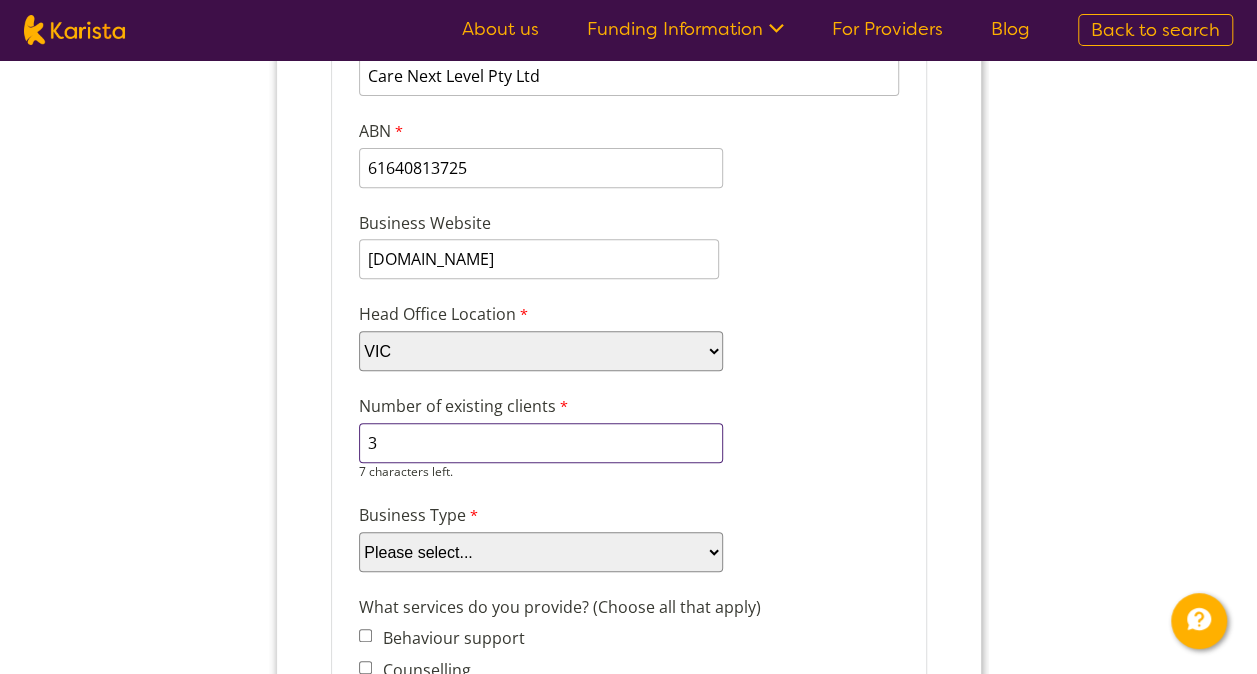 type on "3" 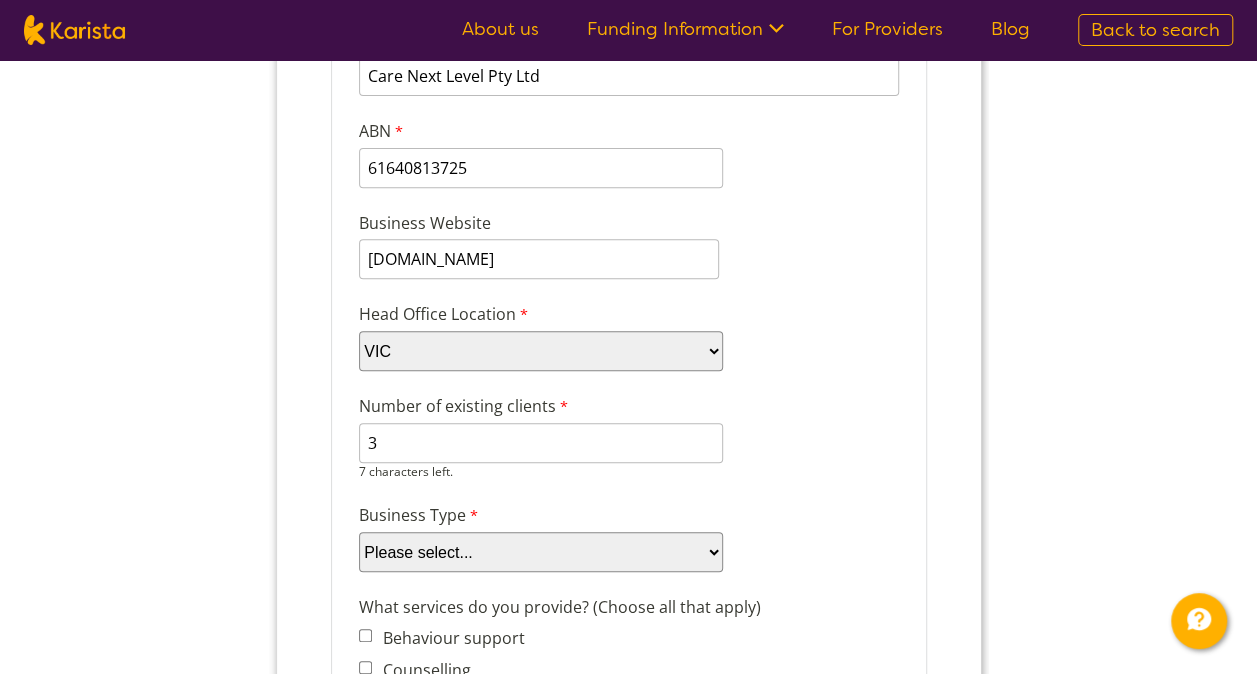 click on "Please select...
Company
Individual/Sole Trader
Other (please specify)" at bounding box center (540, 552) 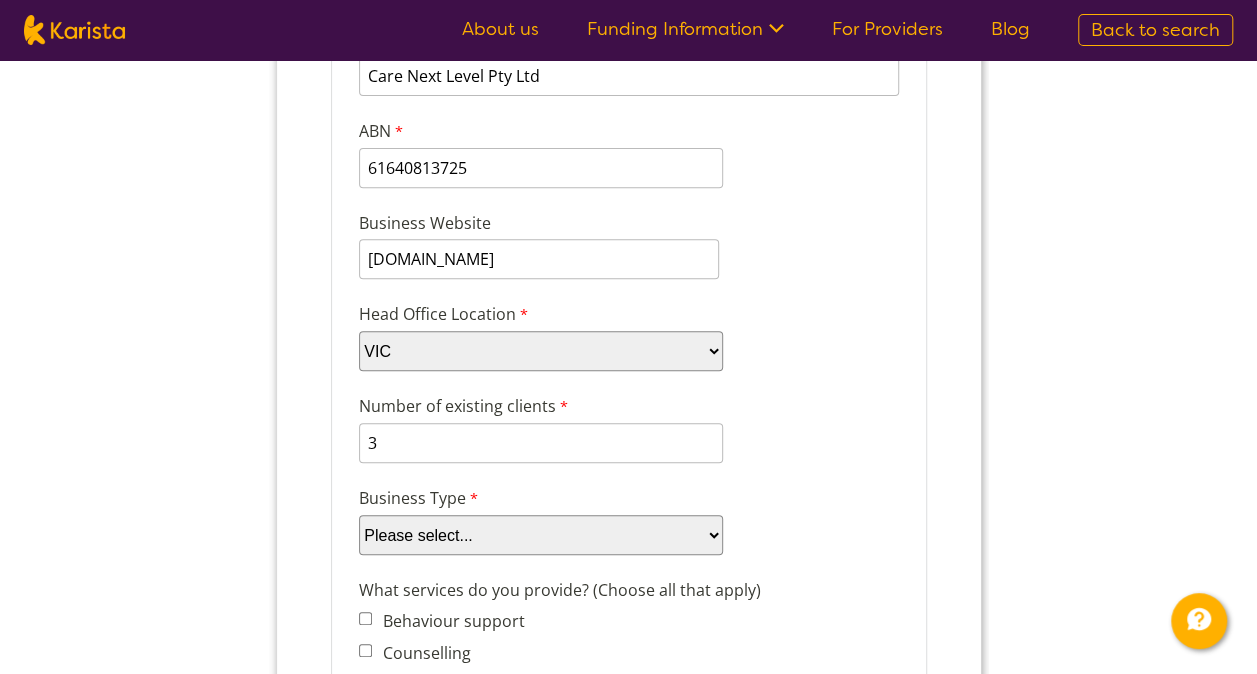 select on "tfa_87" 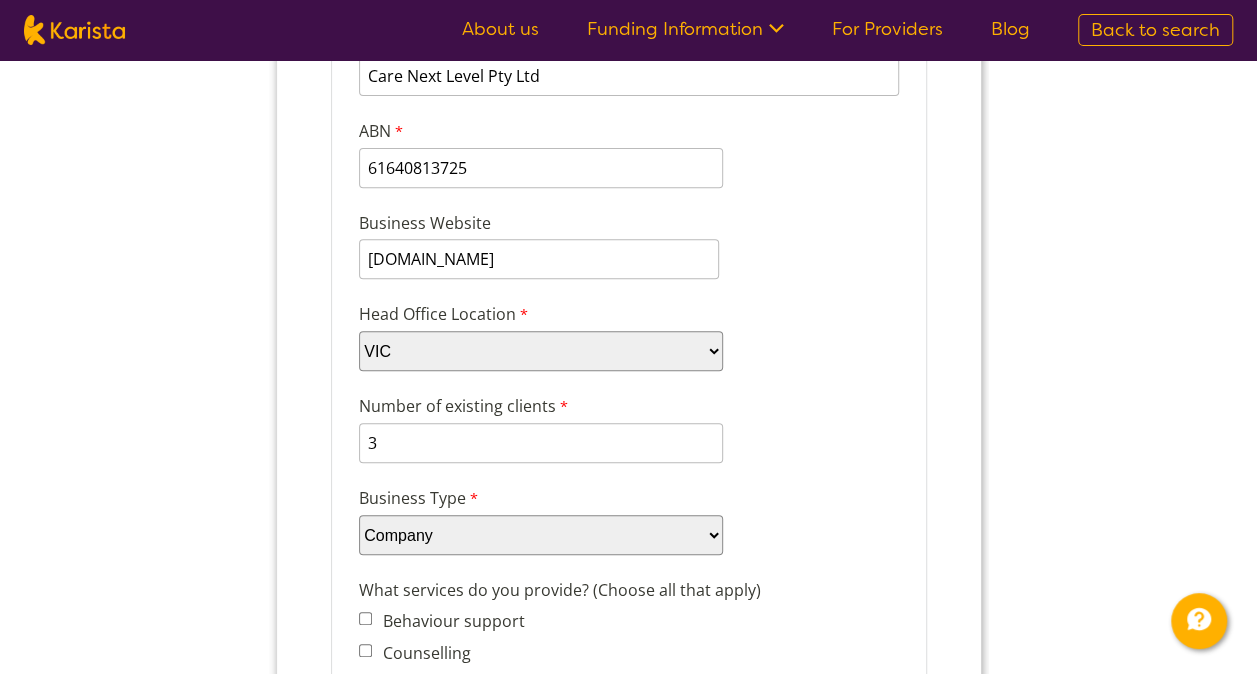 click on "Please select...
Company
Individual/Sole Trader
Other (please specify)" at bounding box center [540, 535] 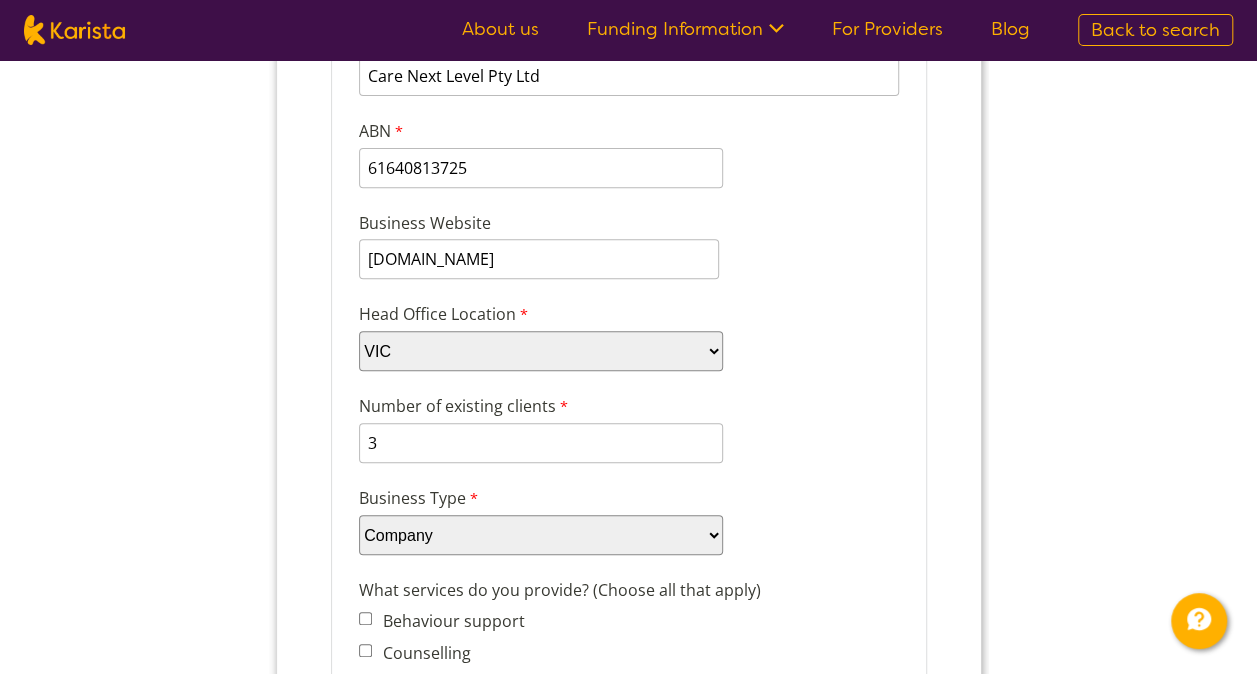 click on "Company details
Business trading name Care Next Level Pty Ltd 232 characters left.
ABN 61640813725 0 characters left.
Business Website www.carenextlevel.com.au
Head Office Location Please select...
ACT
NSW
NT
QLD
SA
TAS
VIC
WA
Number of existing clients 3 7 characters left.
Business Type Please select...
Company
Individual/Sole Trader
Other (please specify)
Other (please specify) 255 characters left.
What services do you provide? (Choose all that apply) Behaviour support Counselling Dietitian Domestic and home help Exercise physiology Home Care Package NDIS Plan management NDIS Support Coordination Nursing services Occupational therapy Personal care Physiotherapy Podiatry Psychology Psychosocial recovery coach Respite Skills support - school, work, life Social activities Speech therapy Support worker Supported independent living Other
Other services (please describe)
Which states do you operate in?  New South Wales" at bounding box center (628, 936) 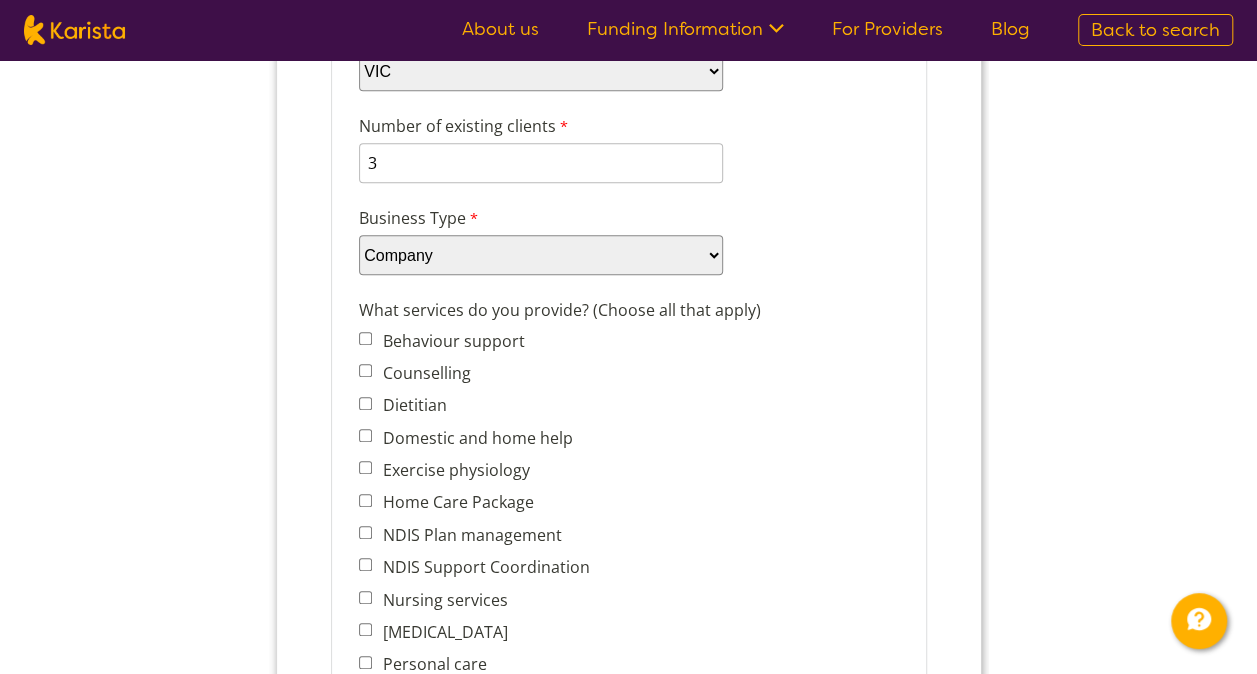 scroll, scrollTop: 622, scrollLeft: 0, axis: vertical 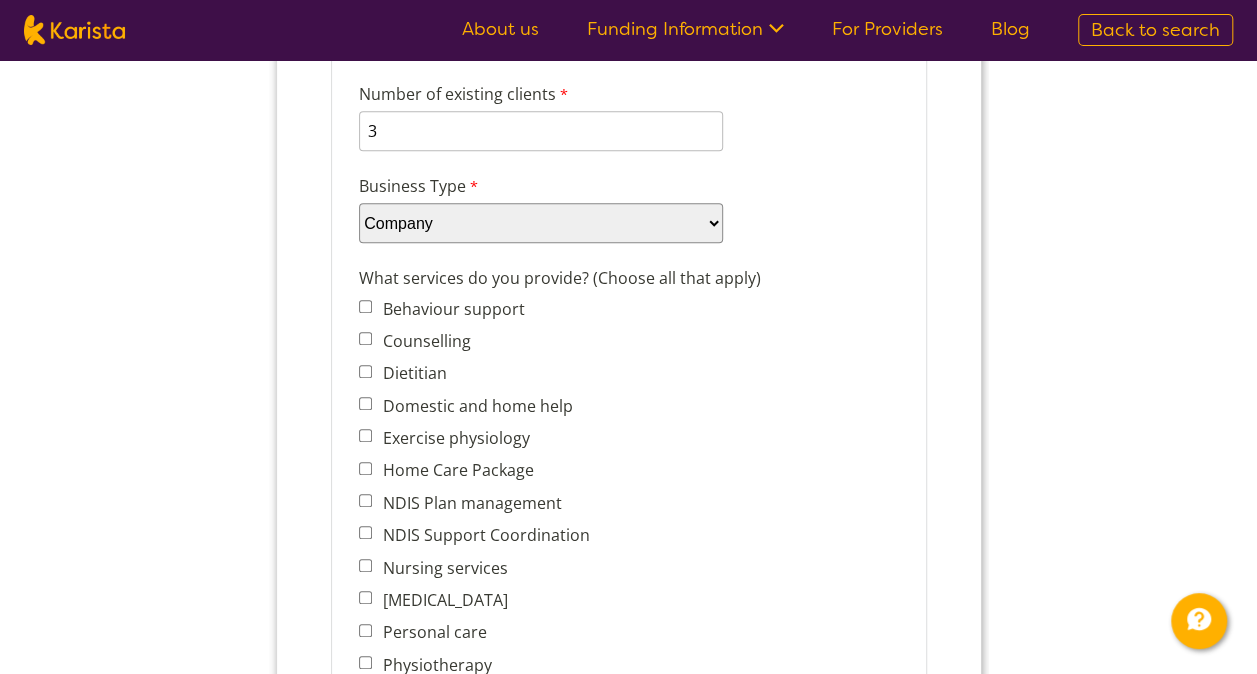 click on "Domestic and home help" at bounding box center (364, 403) 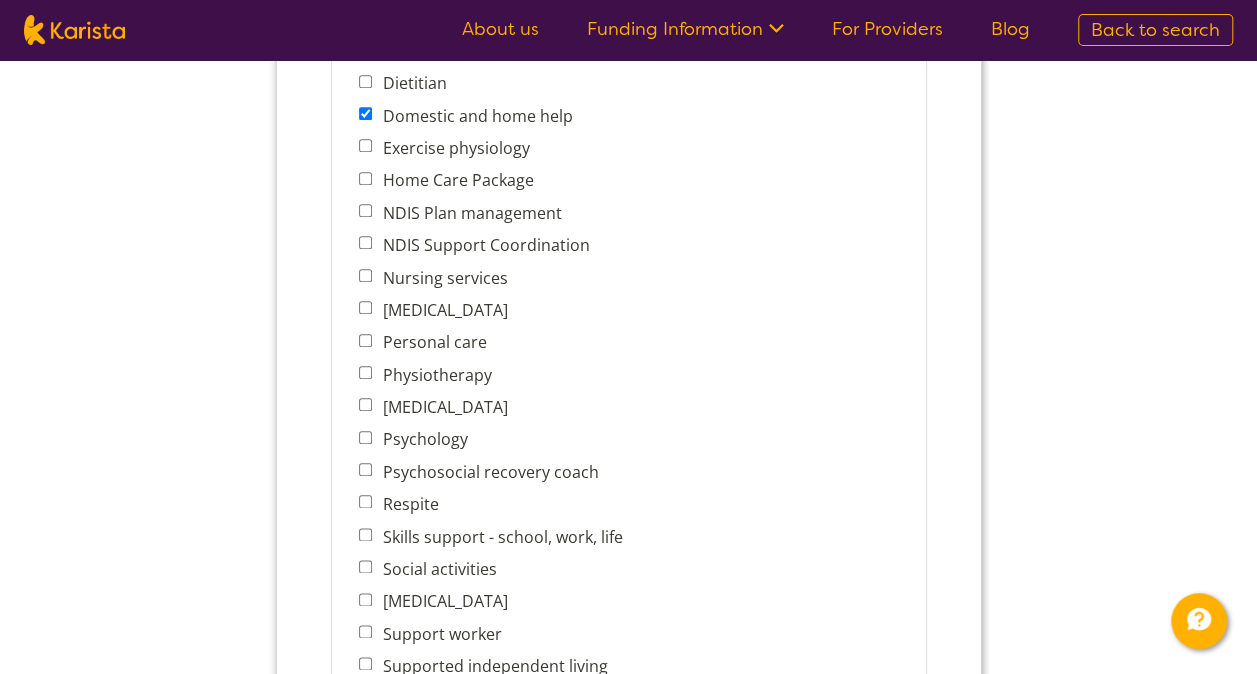 scroll, scrollTop: 915, scrollLeft: 0, axis: vertical 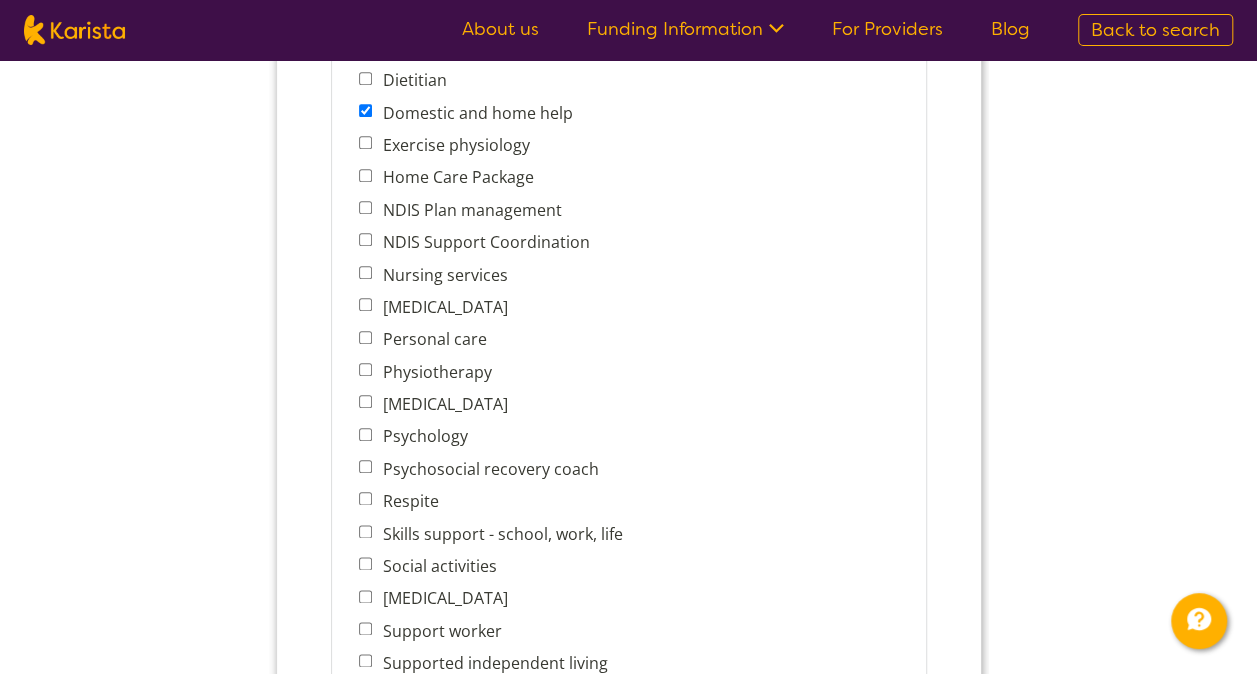 click on "Personal care" at bounding box center [364, 337] 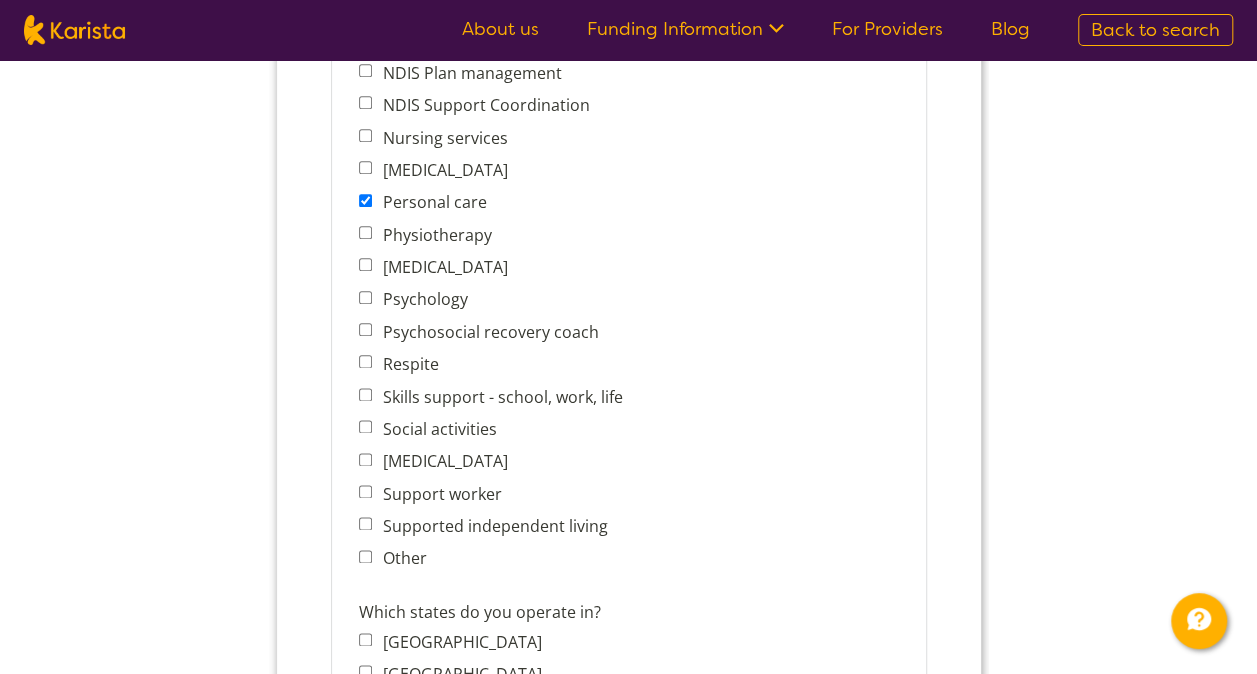 scroll, scrollTop: 1054, scrollLeft: 0, axis: vertical 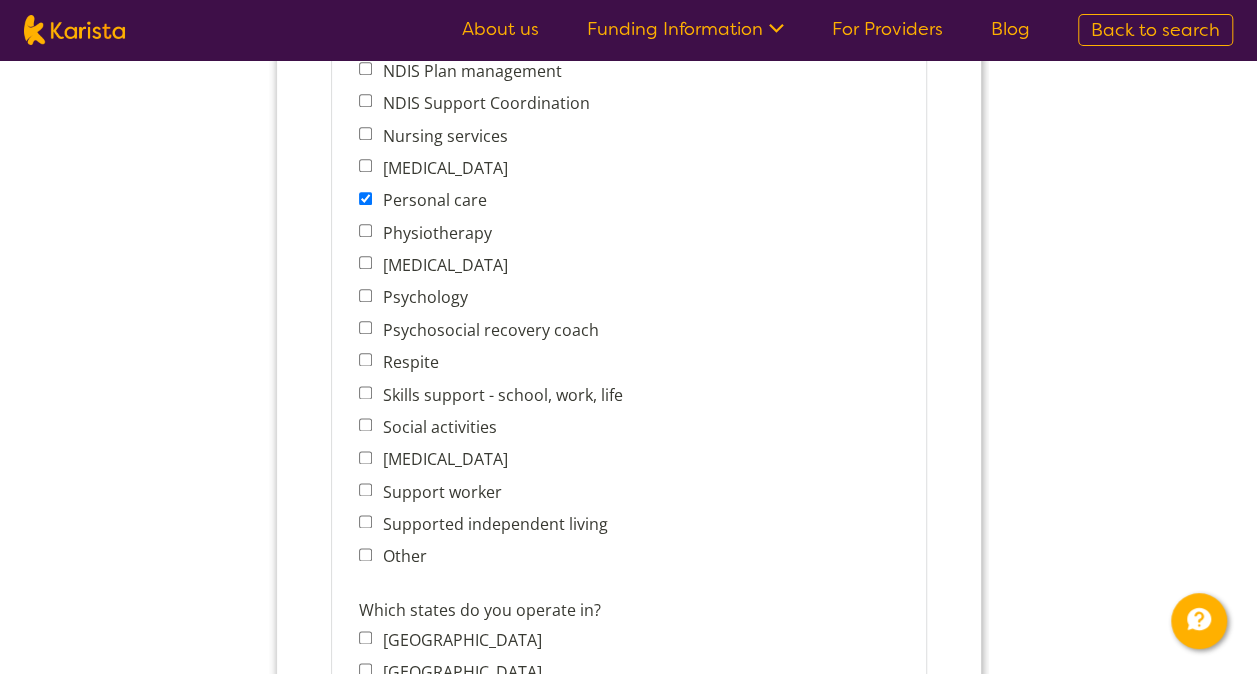click on "Social activities" at bounding box center (364, 424) 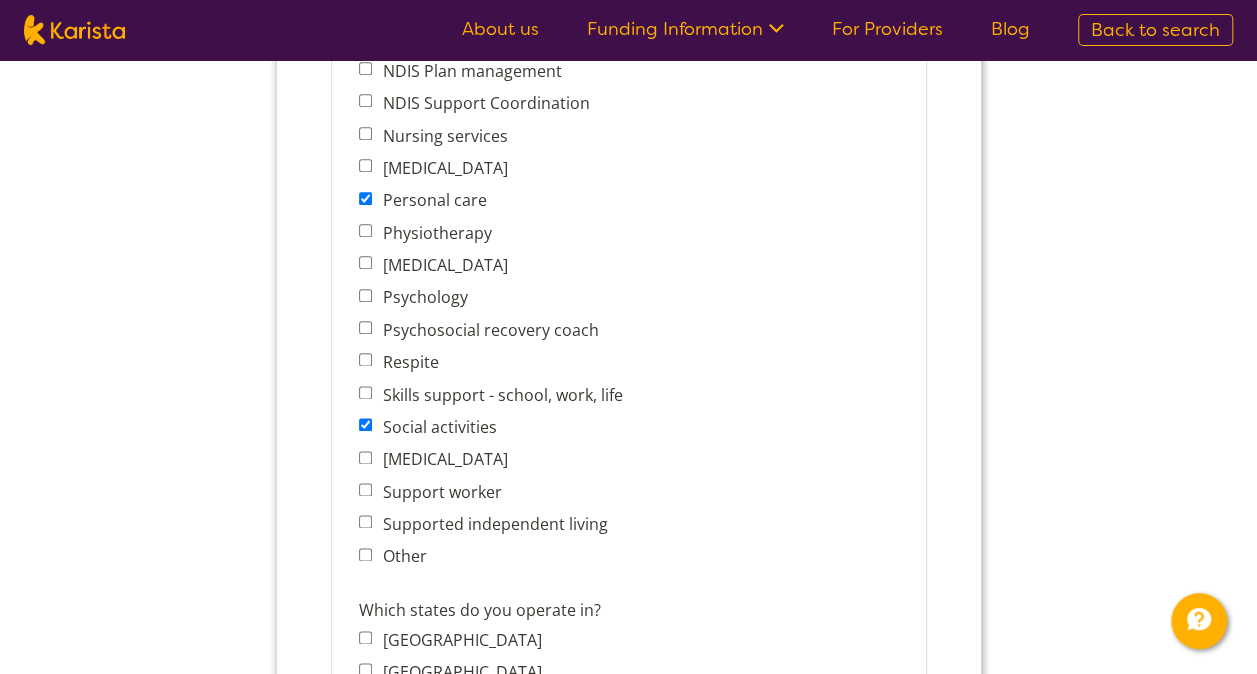 click on "Support worker" at bounding box center (364, 489) 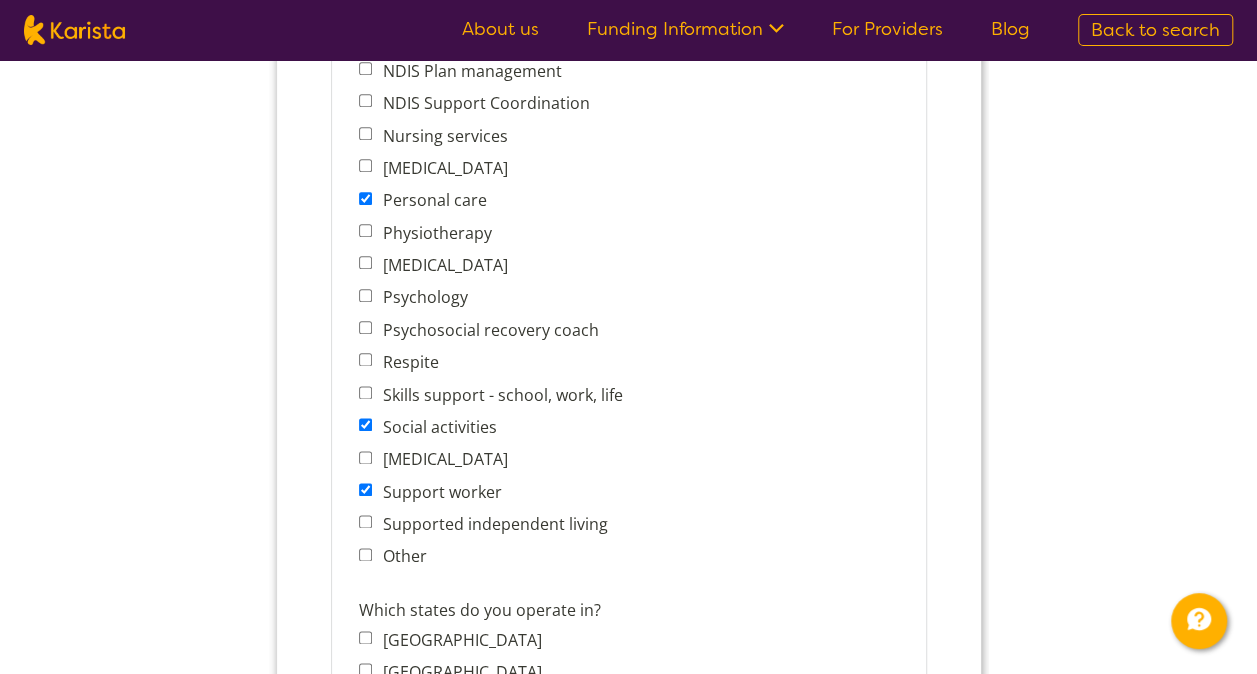click on "Other" at bounding box center (364, 554) 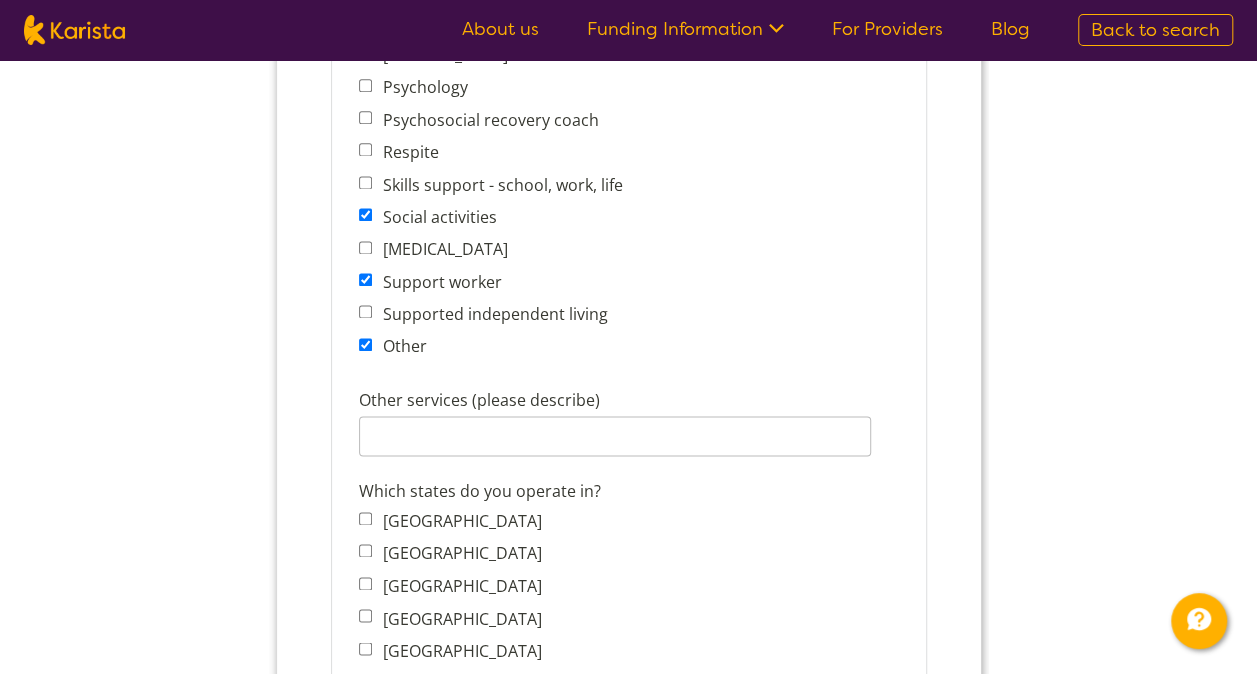 scroll, scrollTop: 1320, scrollLeft: 0, axis: vertical 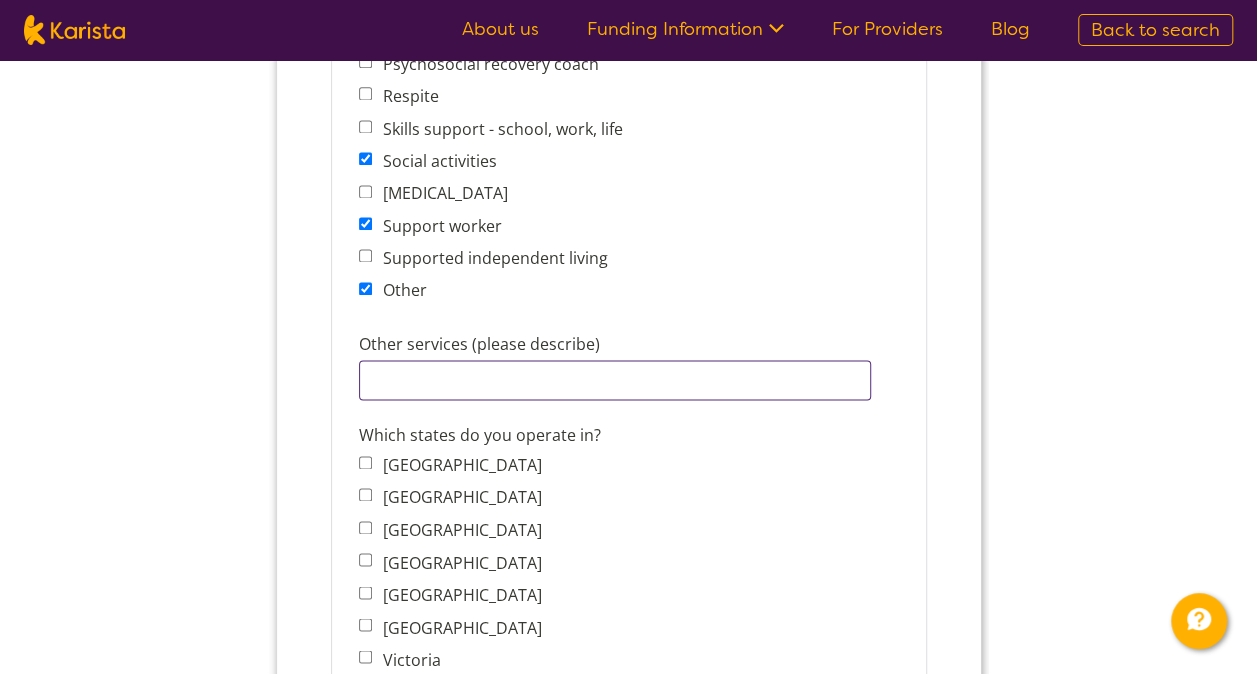 click on "Other services (please describe)" at bounding box center (614, 380) 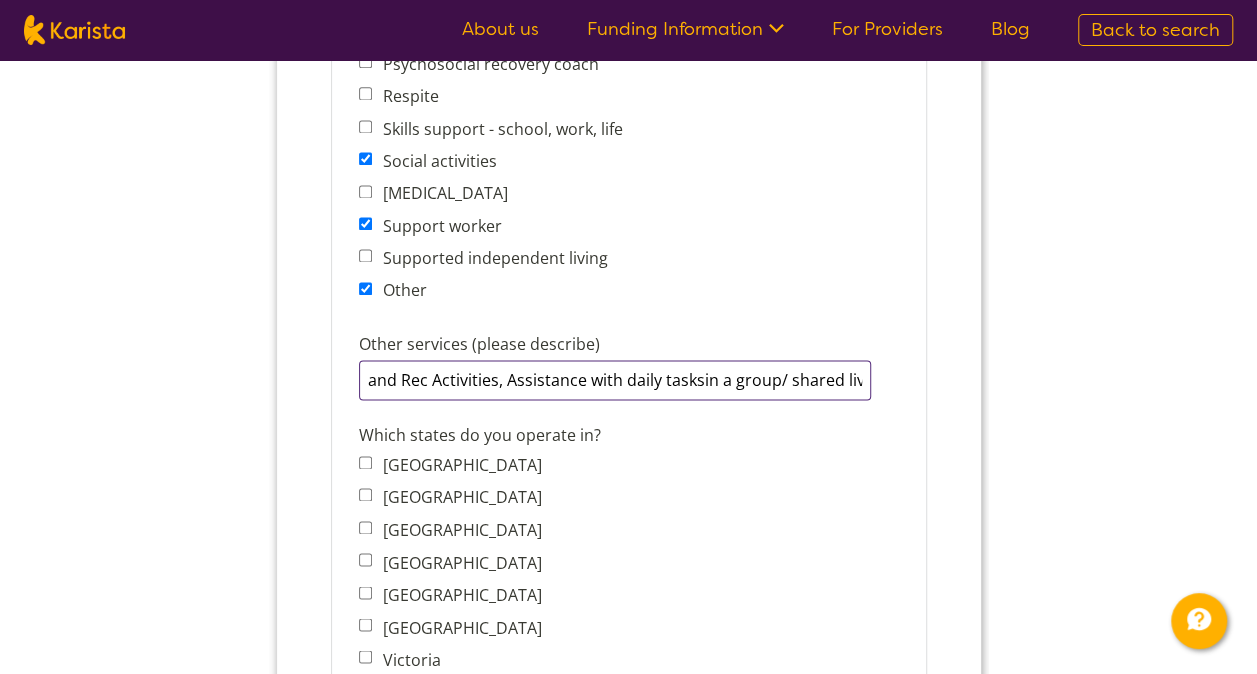 scroll, scrollTop: 0, scrollLeft: 756, axis: horizontal 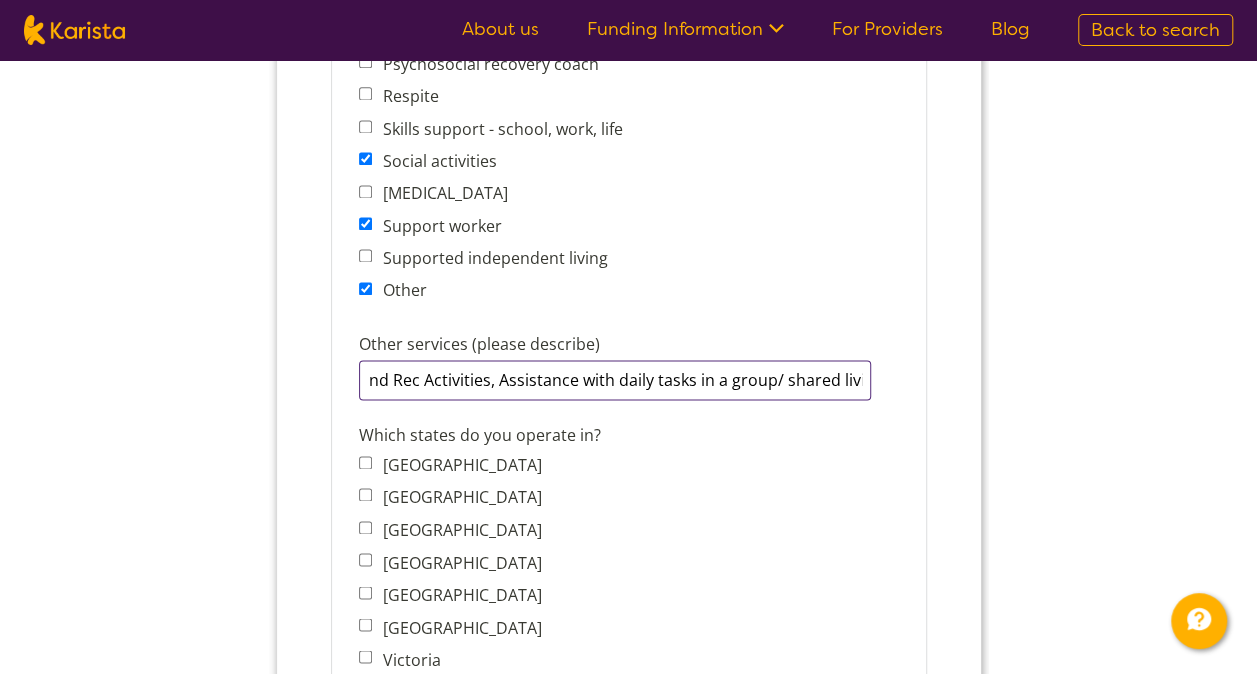 type on "Household Tasks, Development Life Skills, Assist Travel/ Transport, assistance in community, social and Rec Activities, Assistance with daily tasks in a group/ shared living" 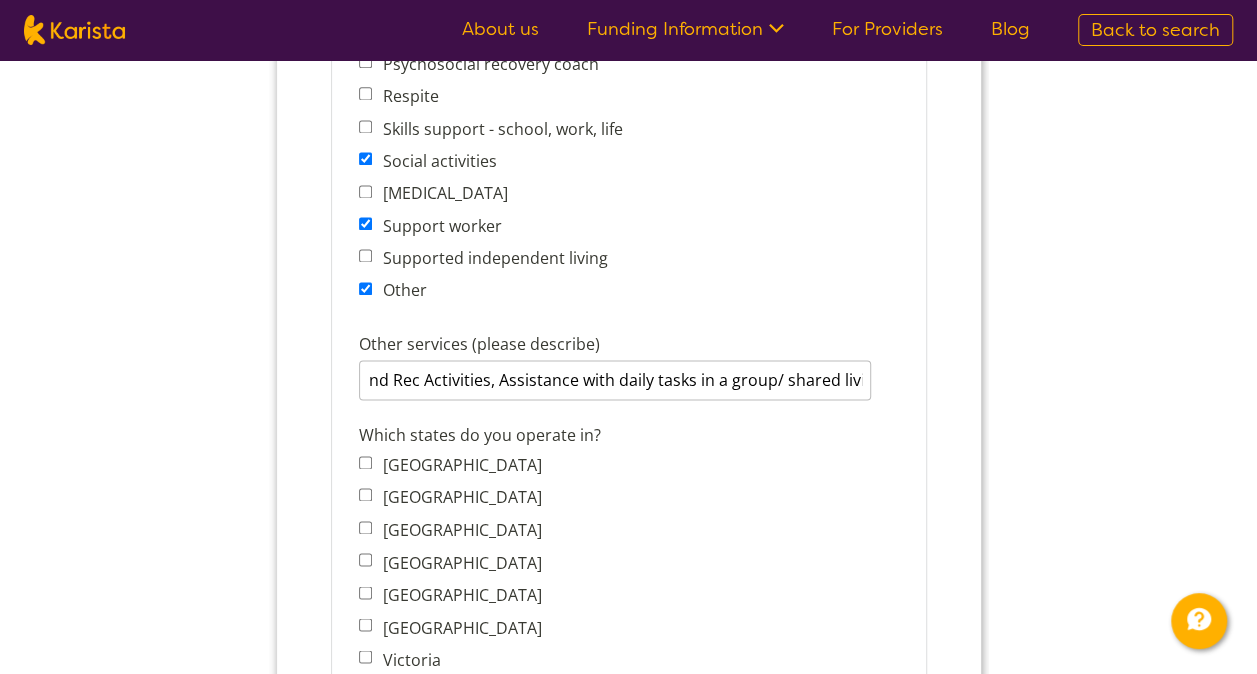 scroll, scrollTop: 0, scrollLeft: 0, axis: both 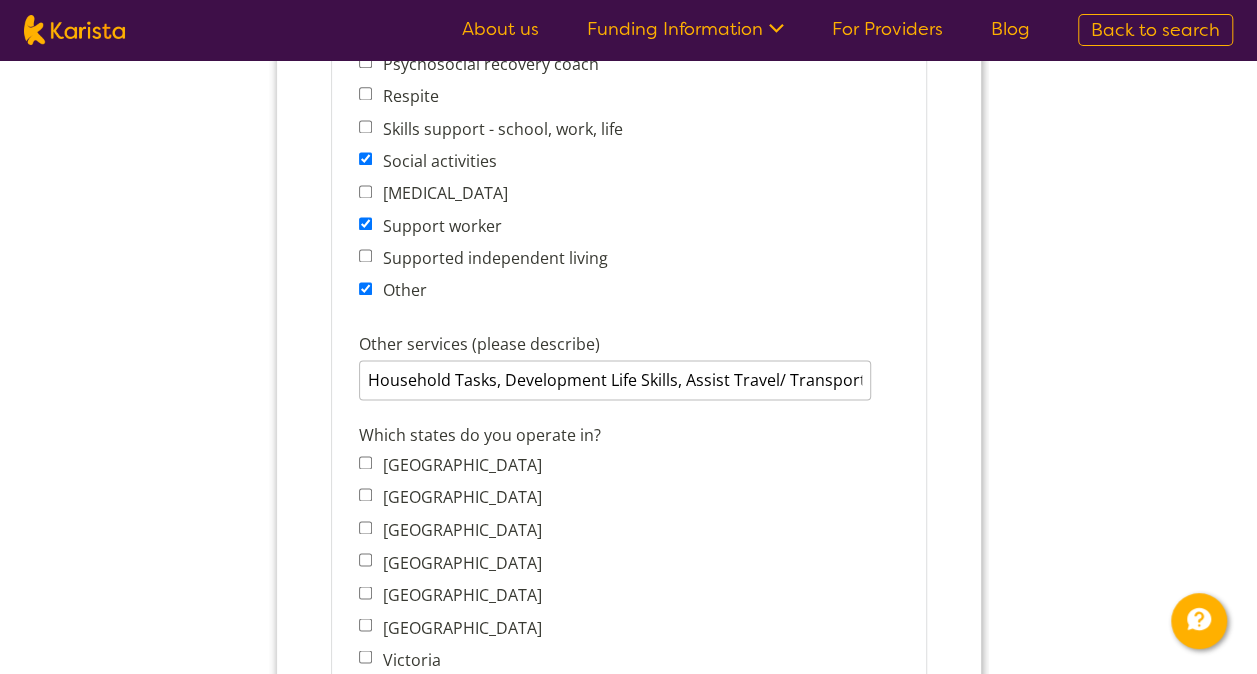 click on "Which states do you operate in?  Australian Capital Territory New South Wales Northern Territory Queensland South Australia Tasmania Victoria Western Australia
Are you a registered Home Care Package Provider? Yes No" at bounding box center [628, 617] 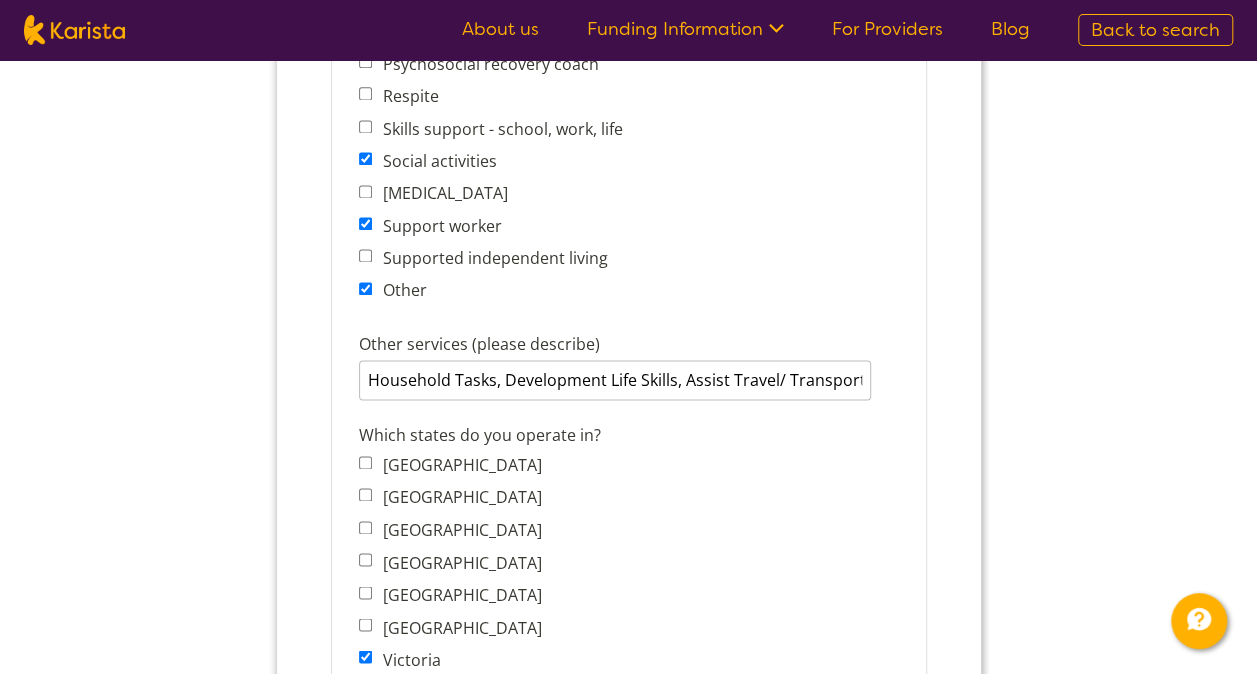 click on "Enquire now If you would like to be listed on the Karista platform, fill in our
provider enquiry form and we'll be in touch to discuss your options
and our prices." at bounding box center [628, 499] 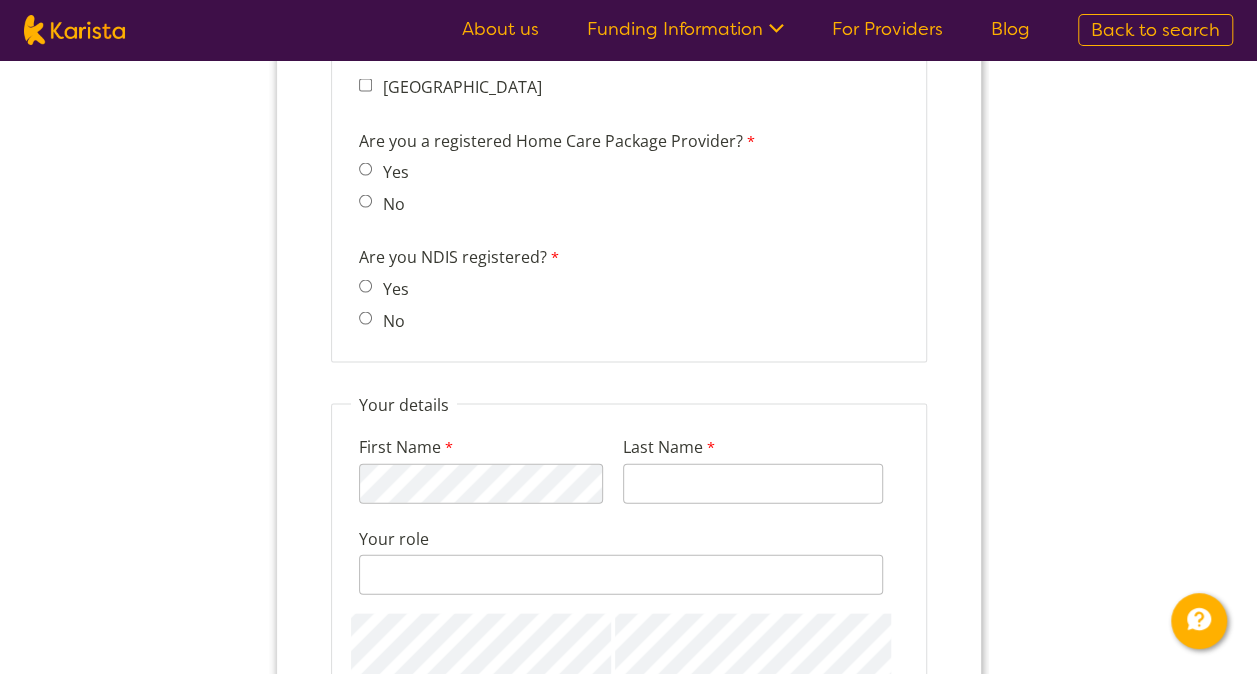 scroll, scrollTop: 1933, scrollLeft: 0, axis: vertical 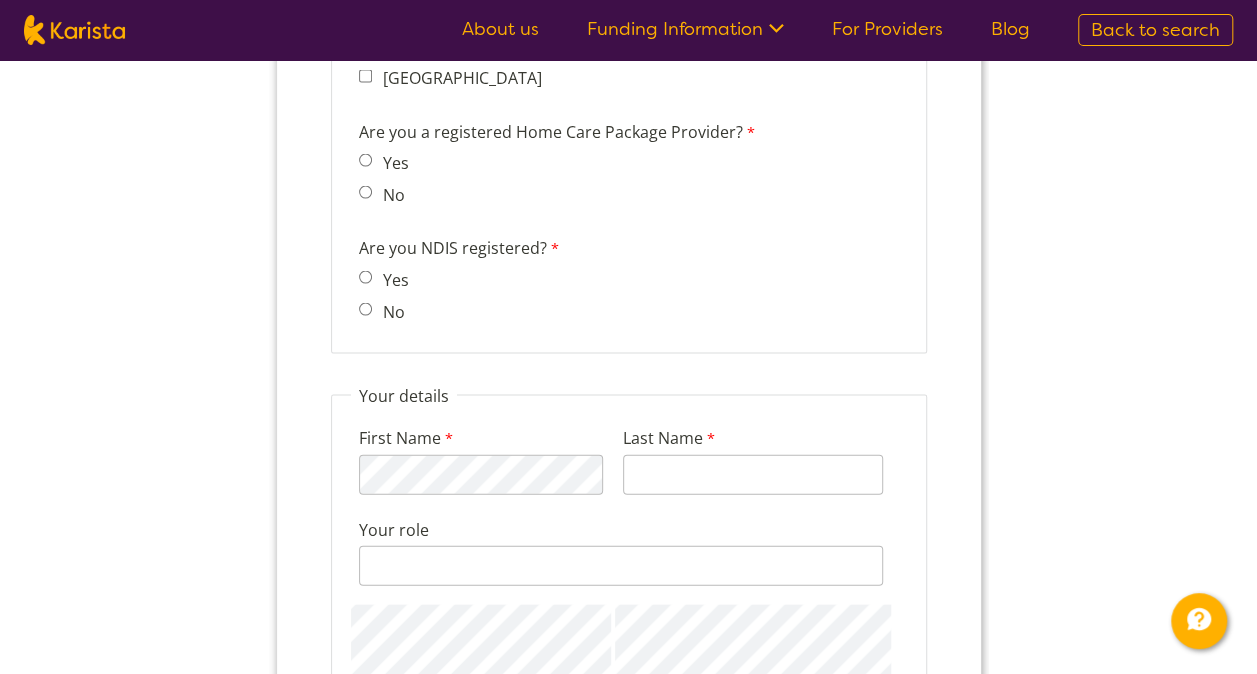 click on "No" at bounding box center (364, 192) 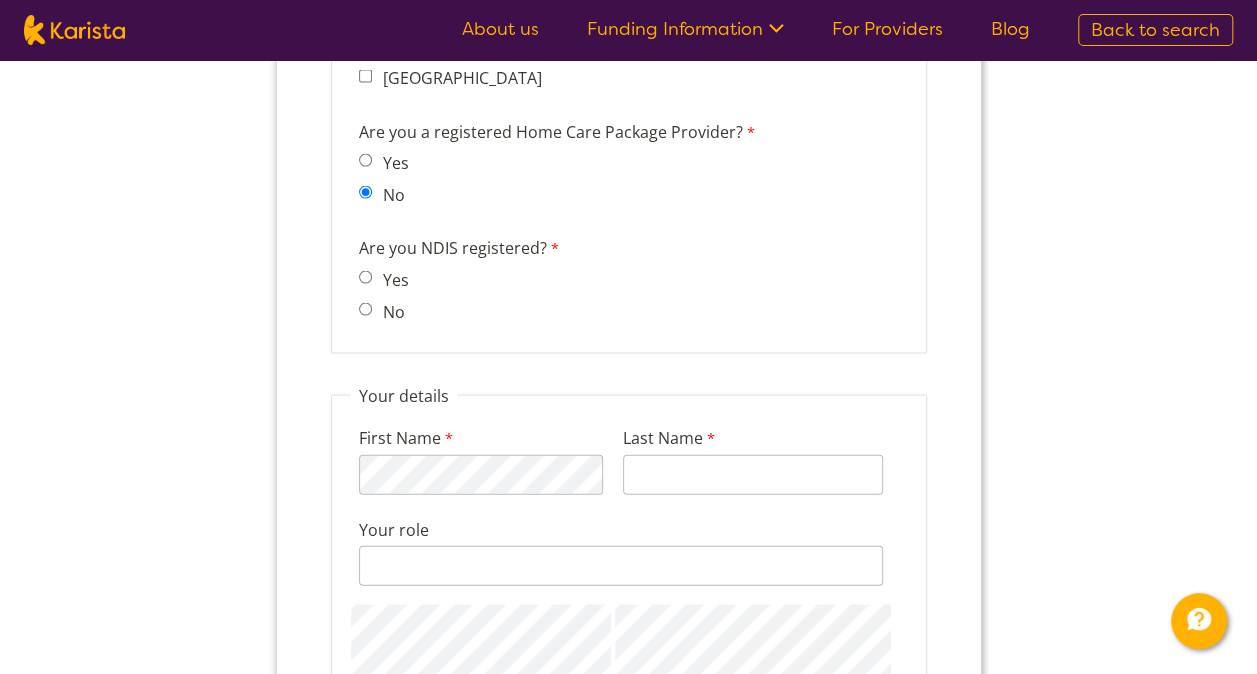 click on "Yes" at bounding box center (364, 277) 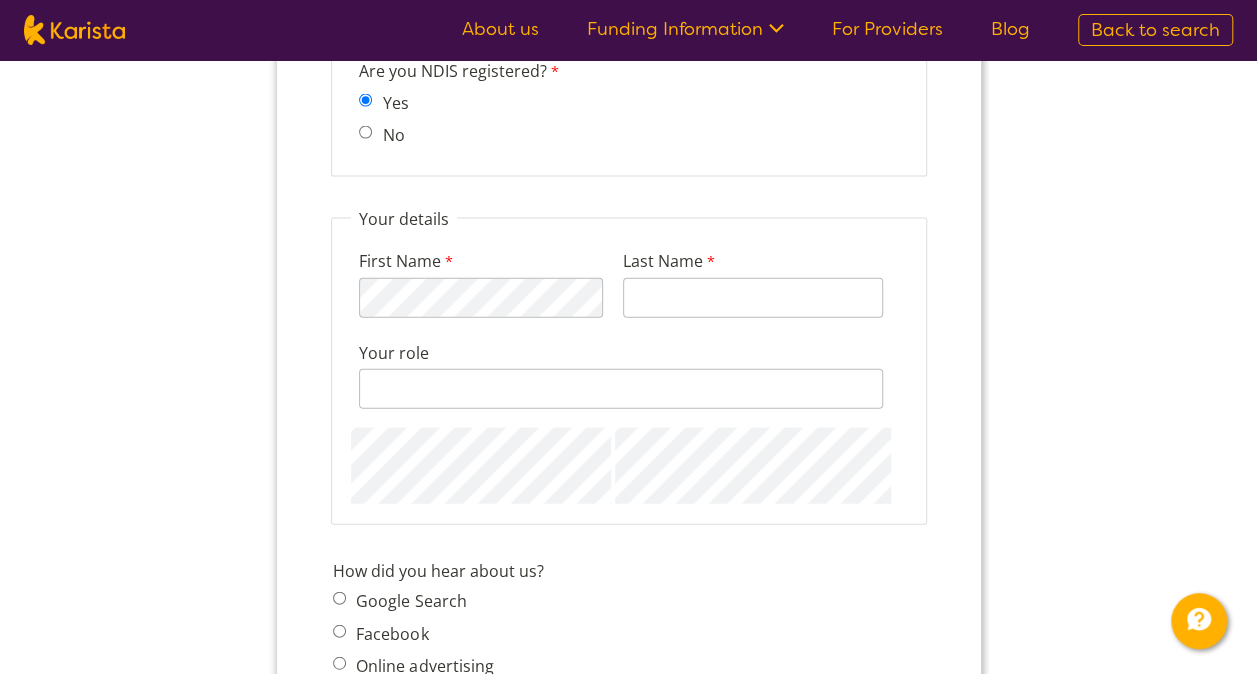scroll, scrollTop: 2114, scrollLeft: 0, axis: vertical 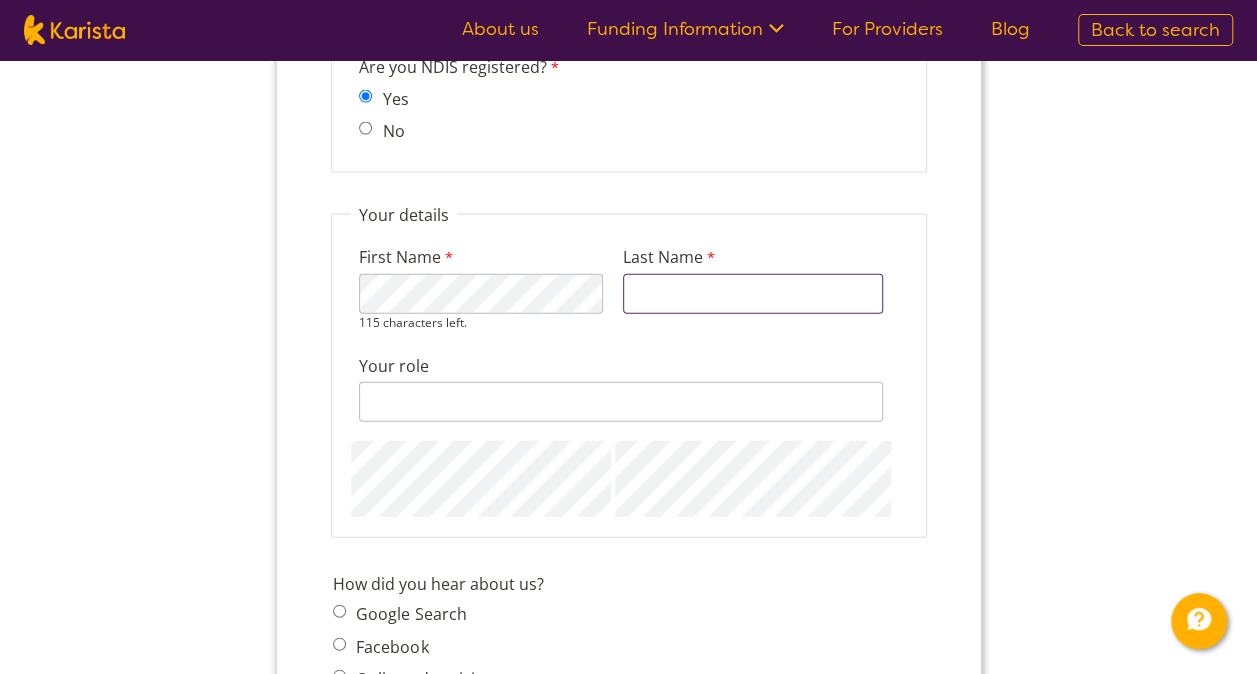 click on "Last Name" at bounding box center (752, 294) 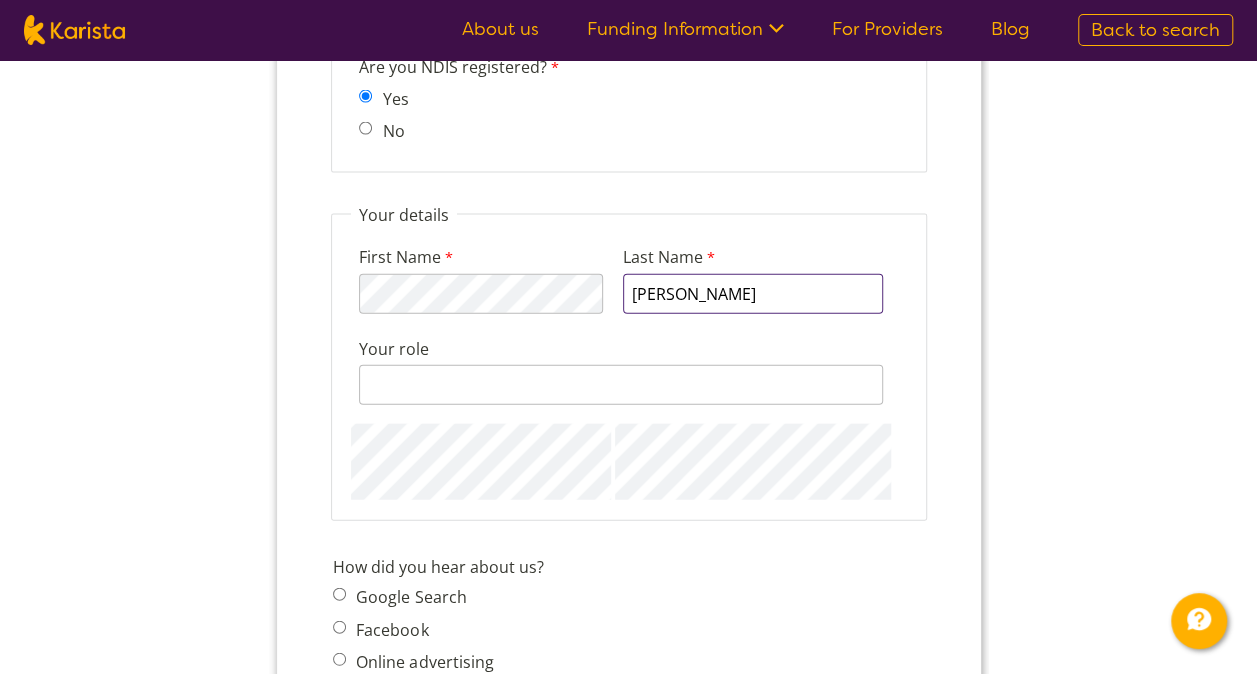 type on "mangat" 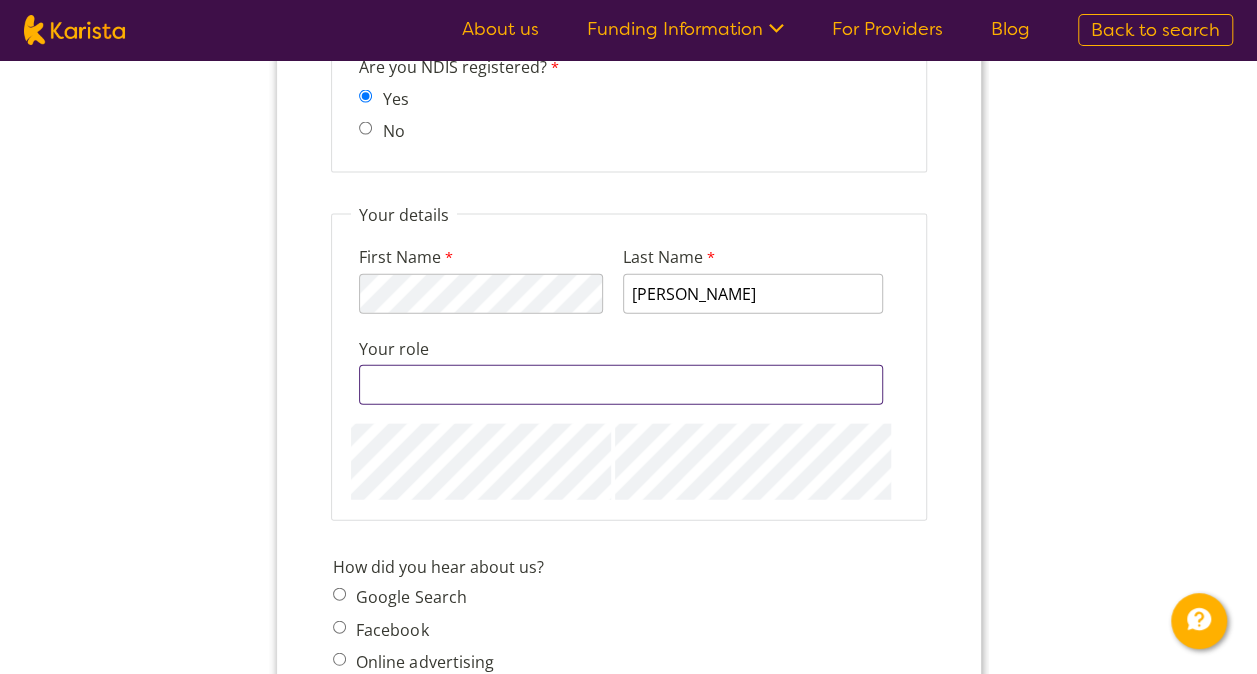 click on "Your role" at bounding box center [620, 385] 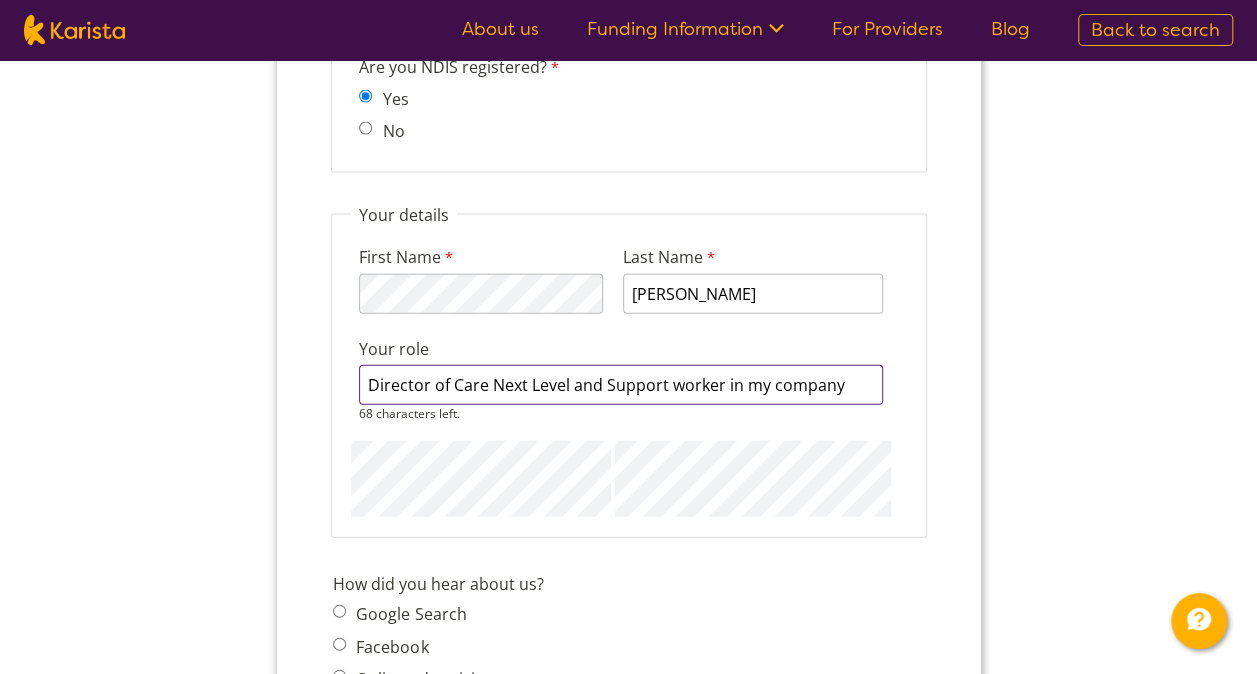 type on "Director of Care Next Level and Support worker in my company" 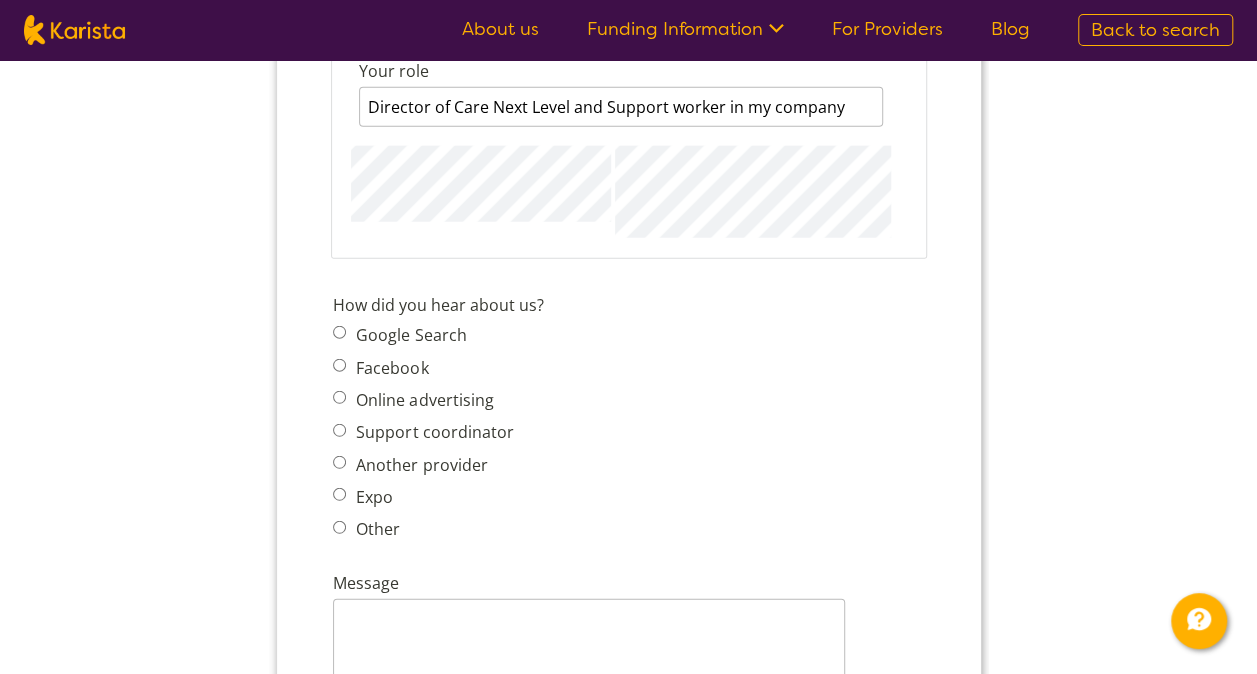 scroll, scrollTop: 2392, scrollLeft: 0, axis: vertical 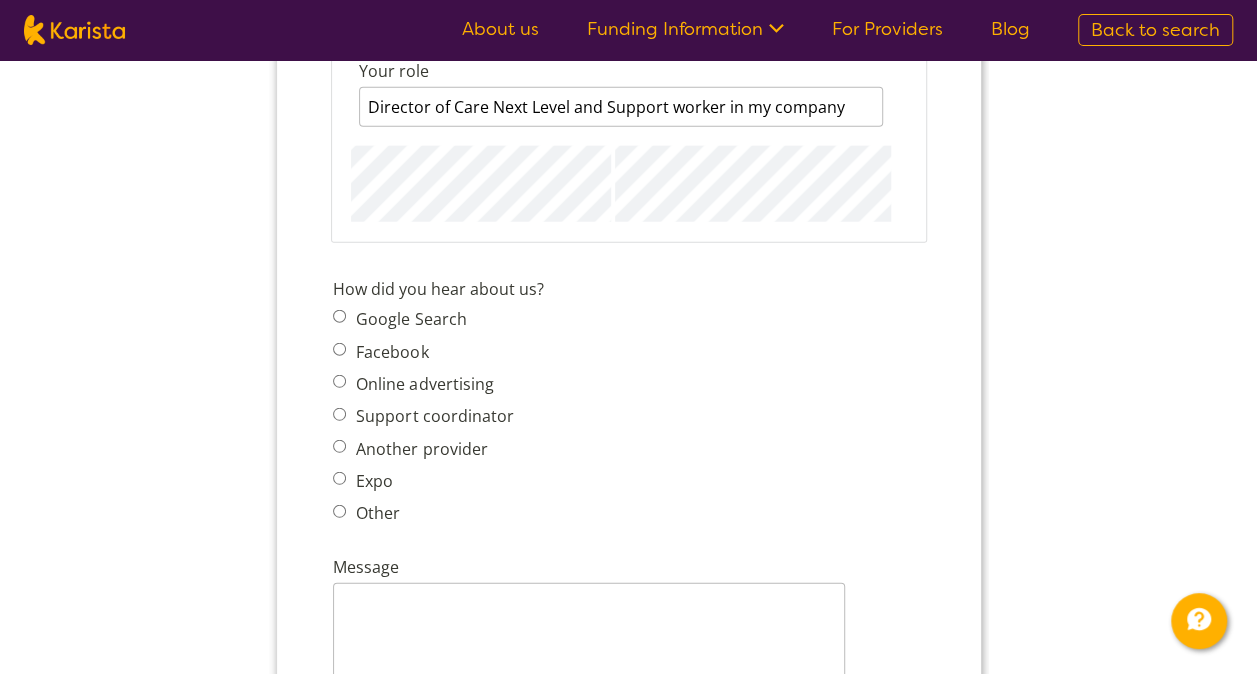 click on "Support coordinator" at bounding box center (338, 414) 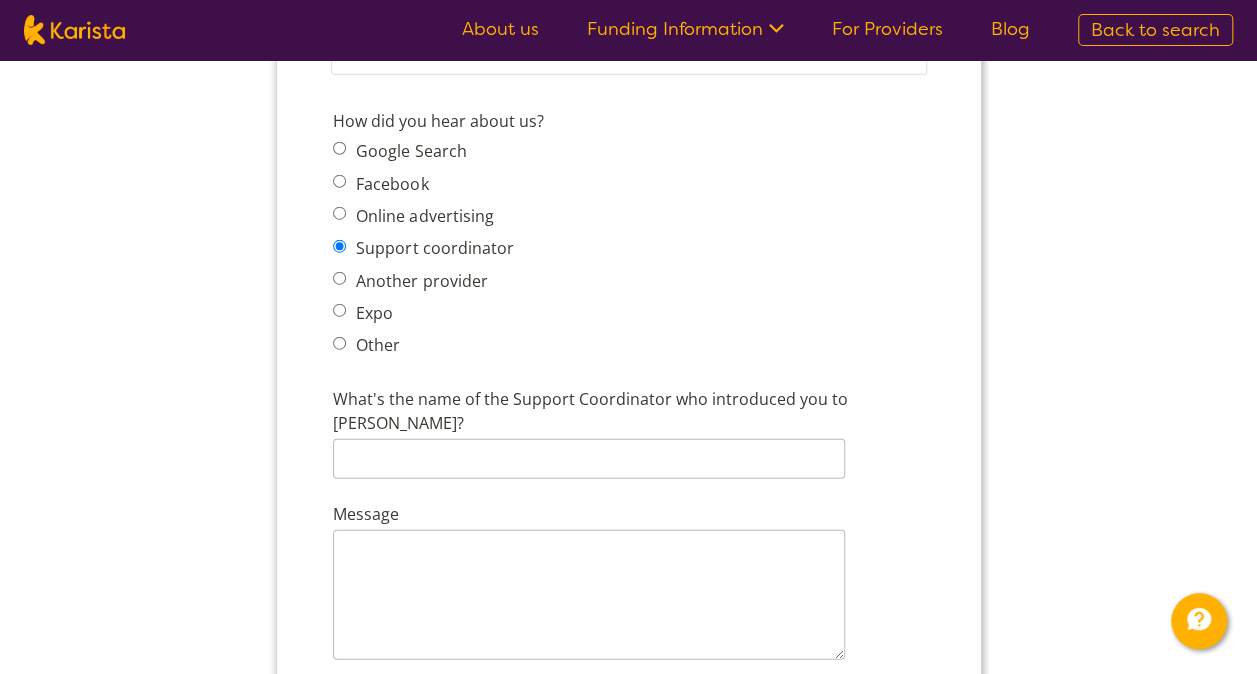 scroll, scrollTop: 2565, scrollLeft: 0, axis: vertical 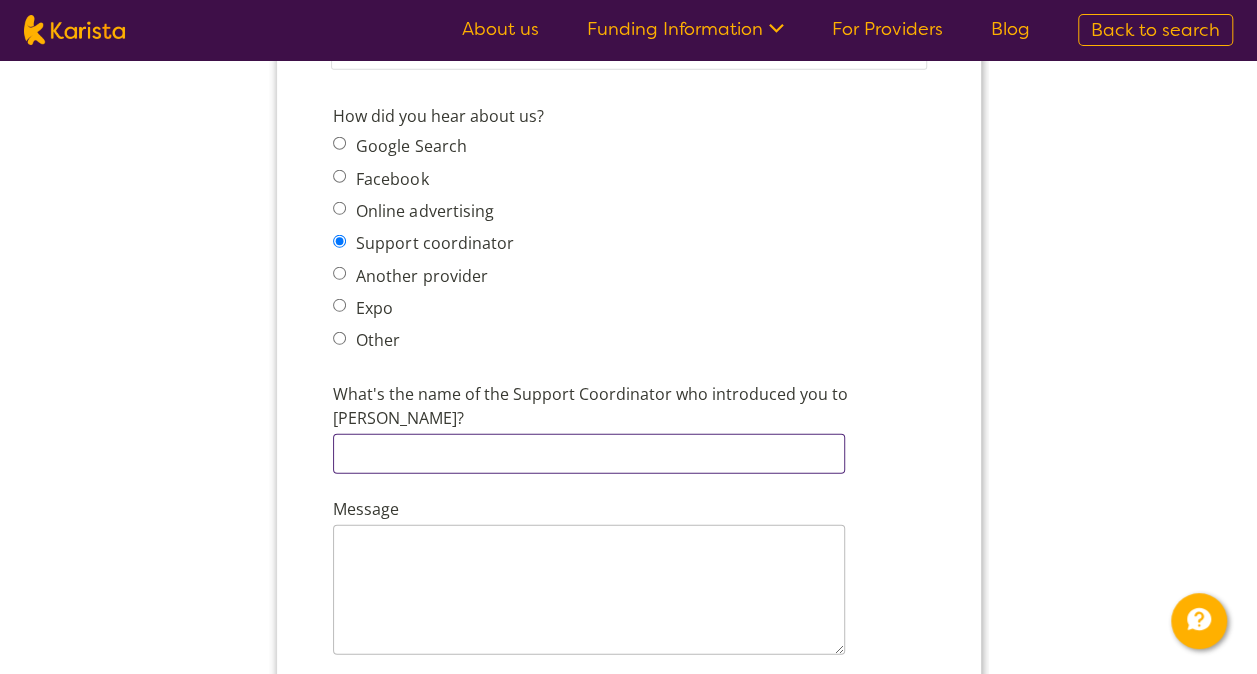 click on "What's the name of the Support Coordinator who introduced you to Karista?" at bounding box center (588, 454) 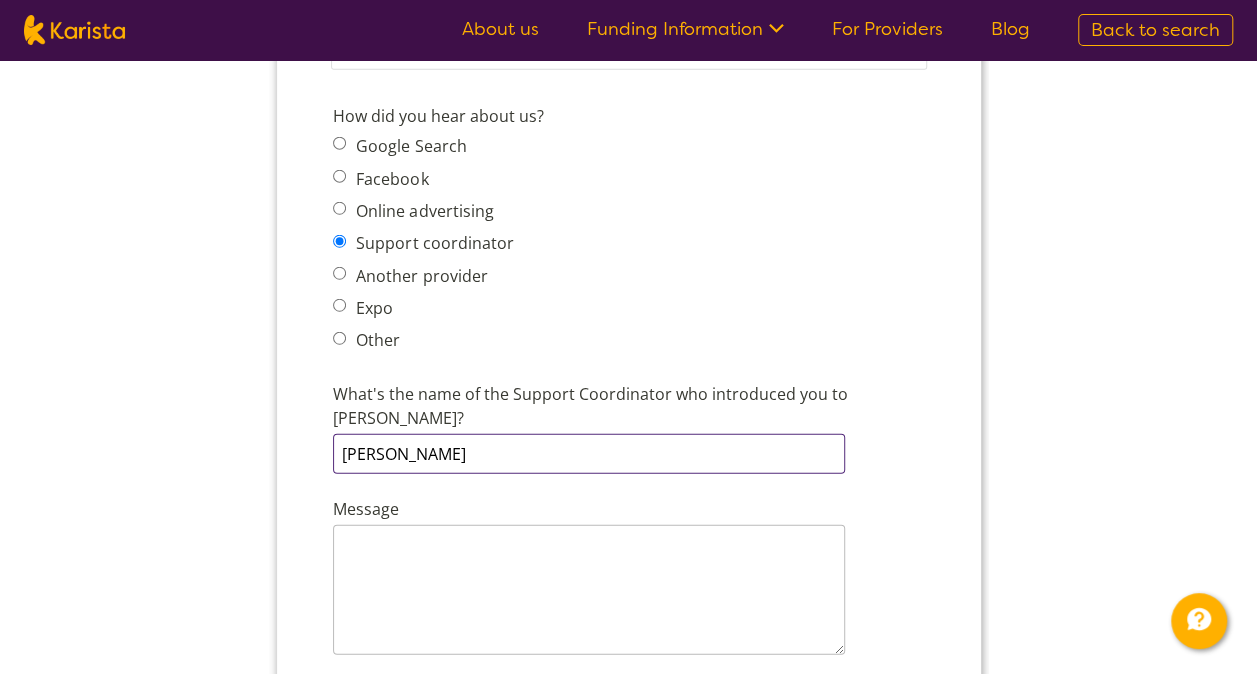 type on "Olga" 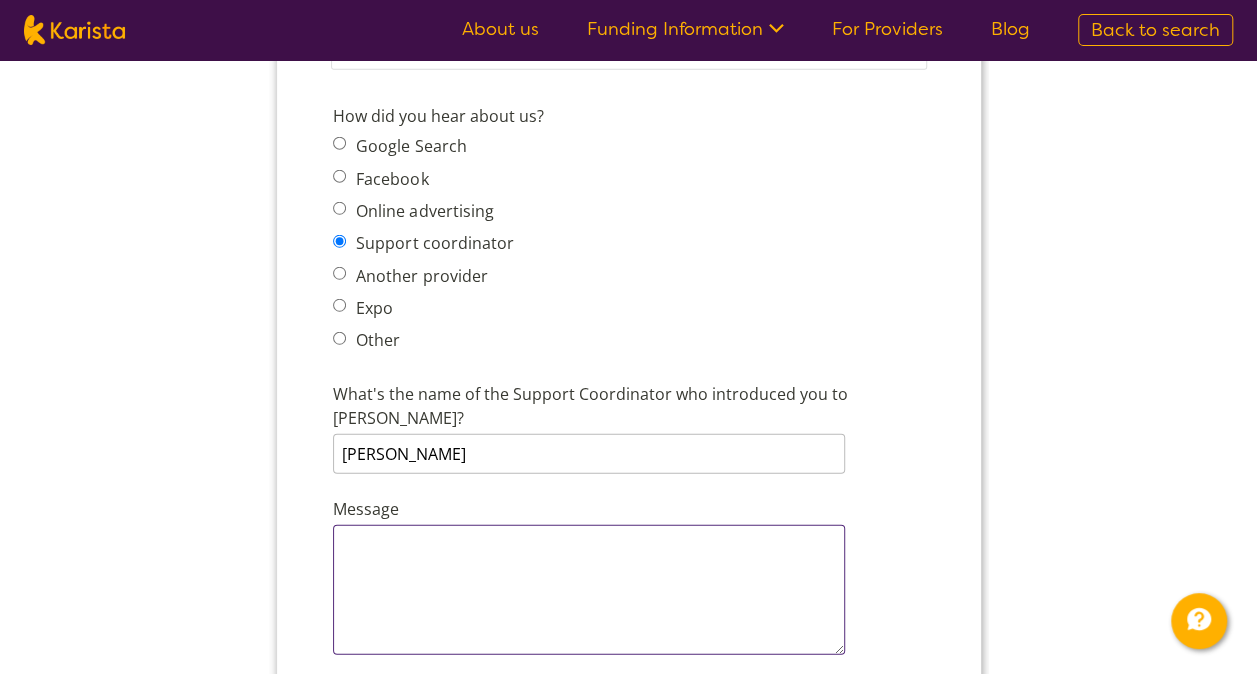 click on "Message" at bounding box center (588, 590) 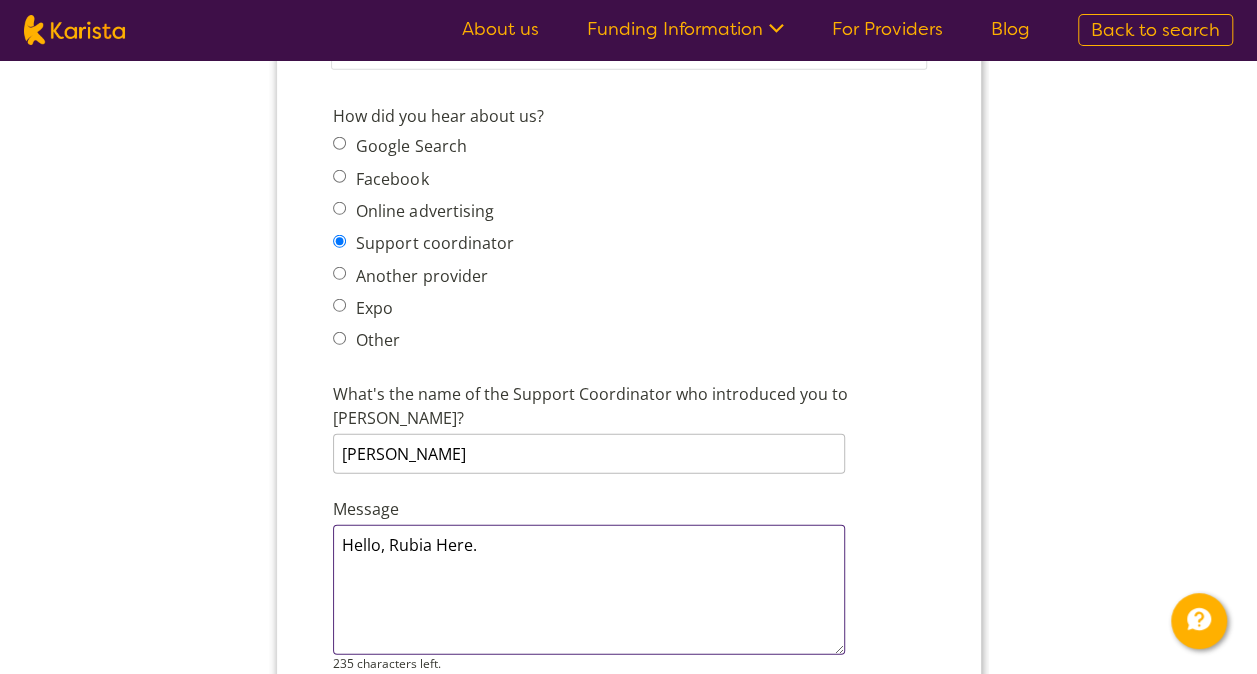 click on "Hello, Rubia Here." at bounding box center (588, 590) 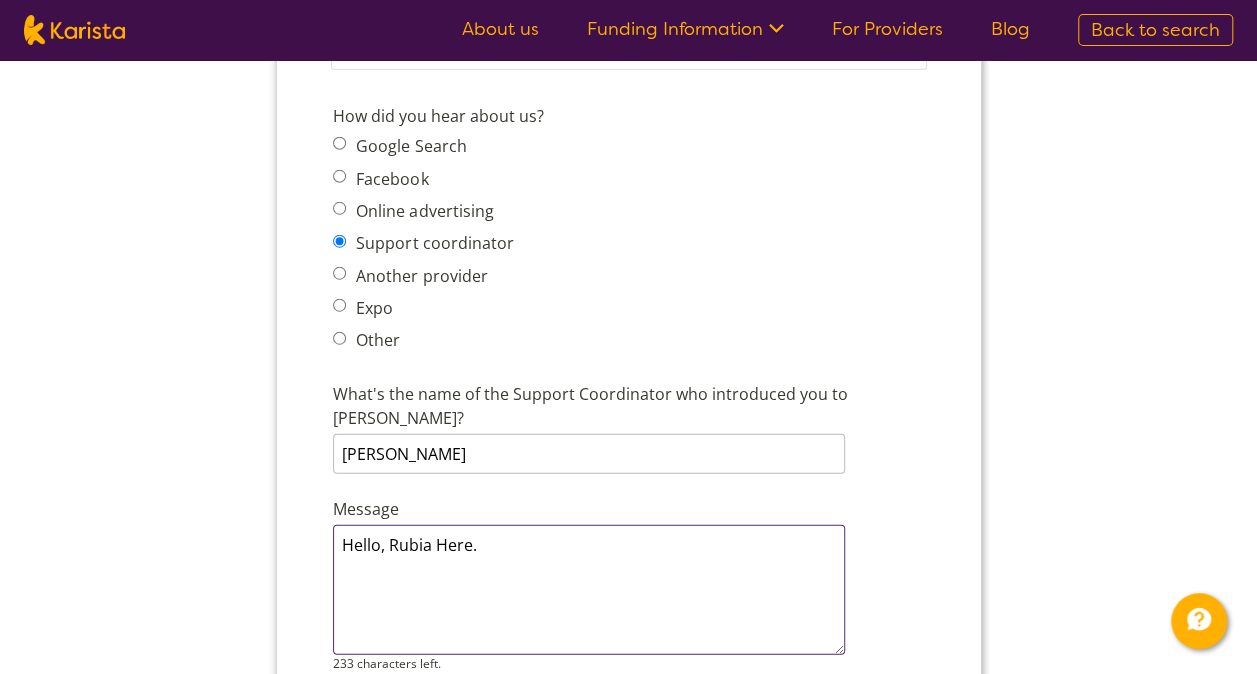 click on "Hello, Rubia Here." at bounding box center (588, 590) 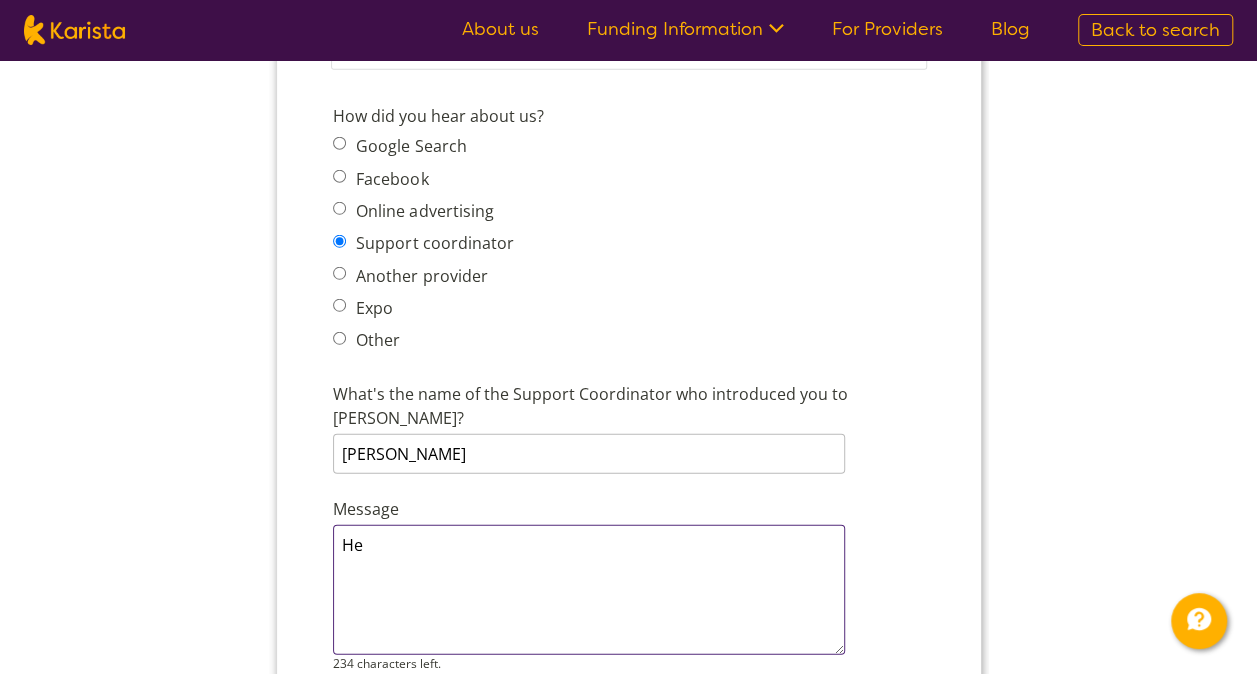 type on "H" 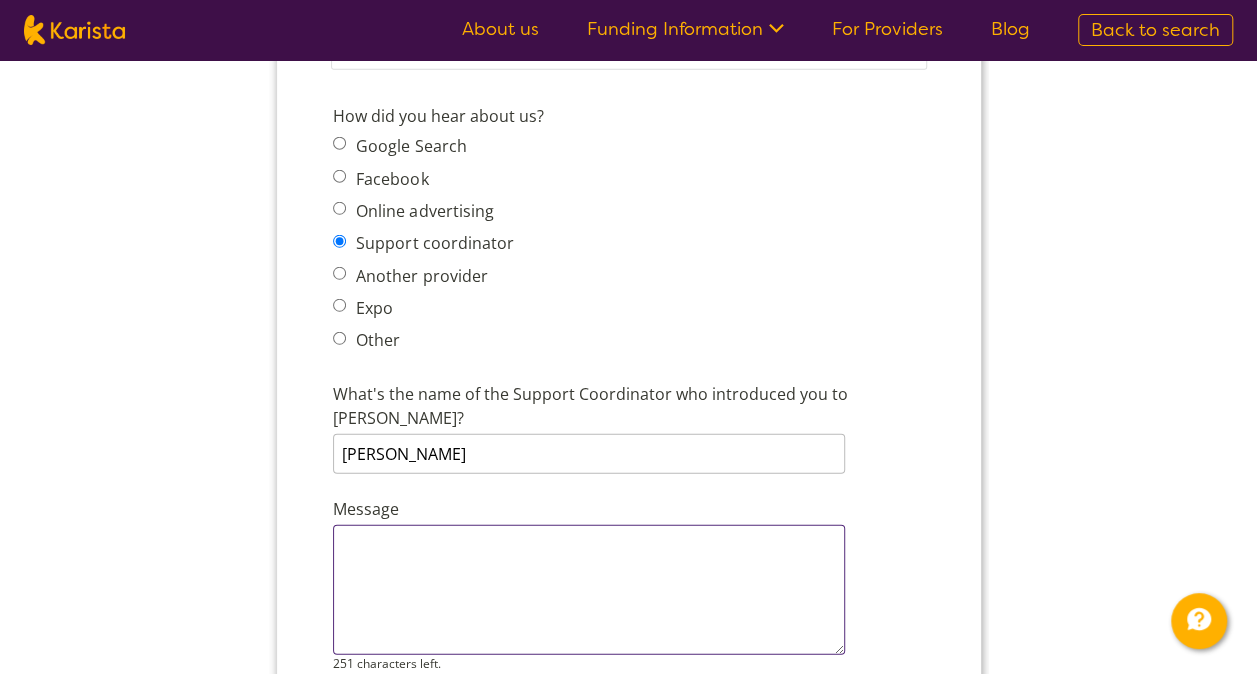 click on "Message" at bounding box center (588, 590) 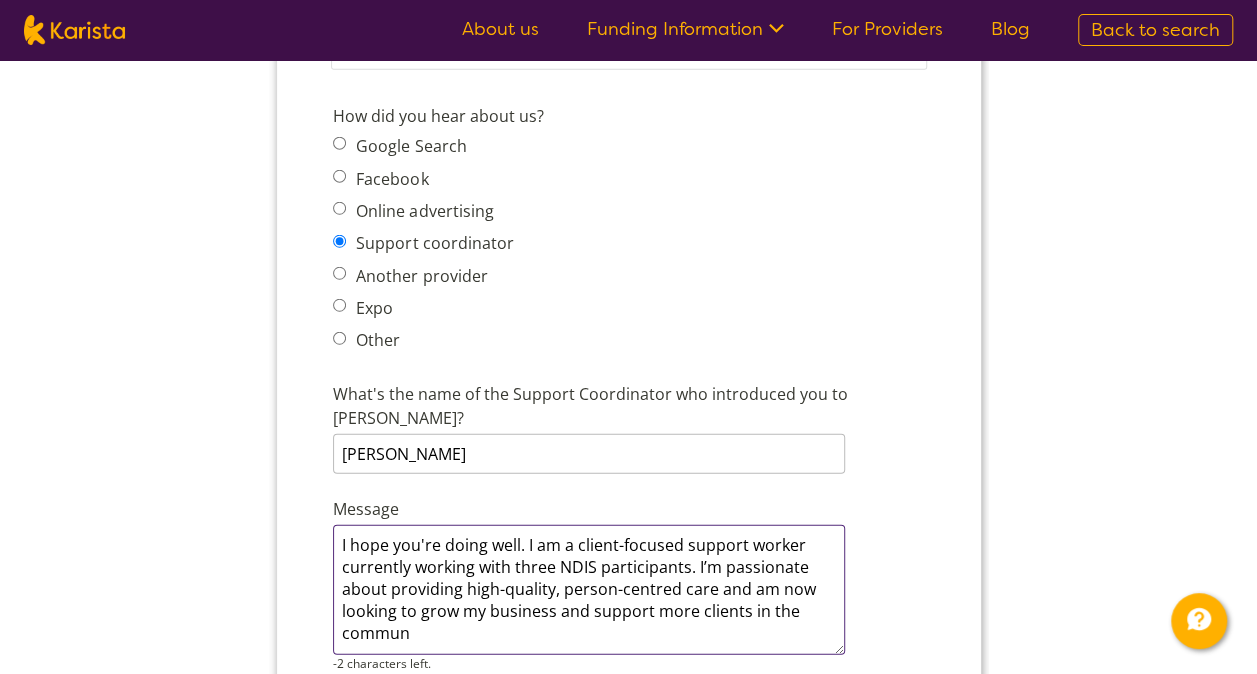 click on "I hope you're doing well. I am a client-focused support worker currently working with three NDIS participants. I’m passionate about providing high-quality, person-centred care and am now looking to grow my business and support more clients in the commun" at bounding box center [588, 590] 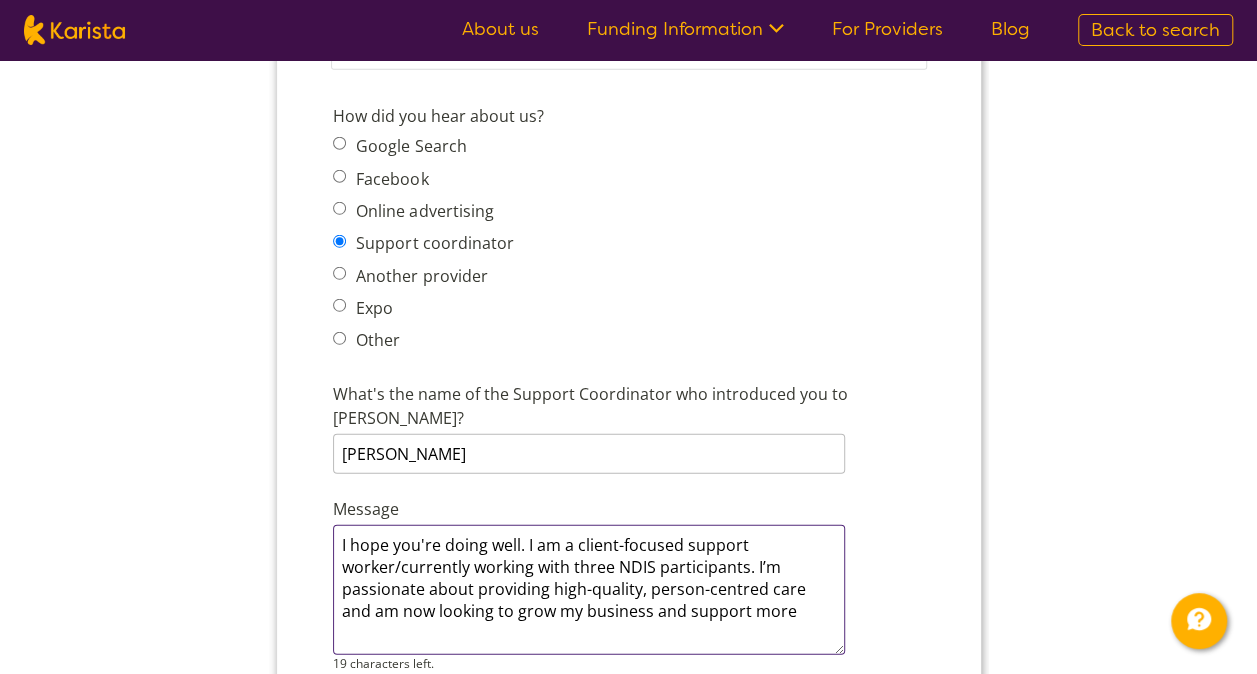 click on "I hope you're doing well. I am a client-focused support worker/currently working with three NDIS participants. I’m passionate about providing high-quality, person-centred care and am now looking to grow my business and support more" at bounding box center (588, 590) 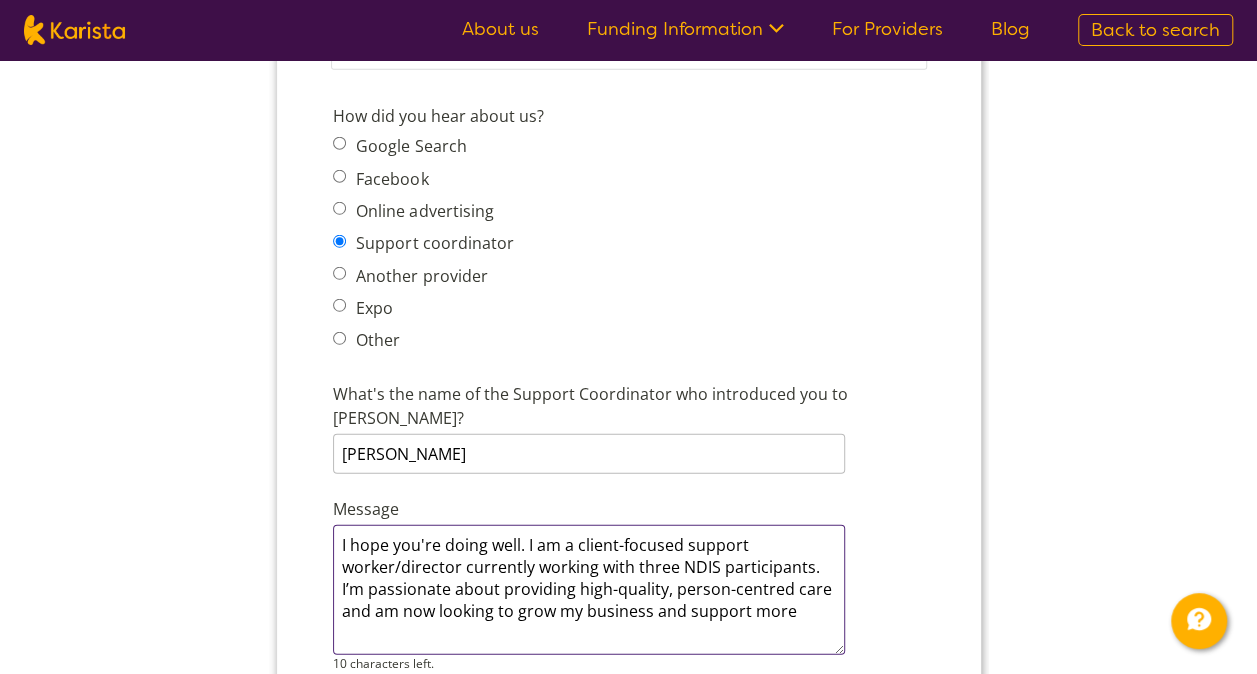 click on "I hope you're doing well. I am a client-focused support worker/director currently working with three NDIS participants. I’m passionate about providing high-quality, person-centred care and am now looking to grow my business and support more" at bounding box center (588, 590) 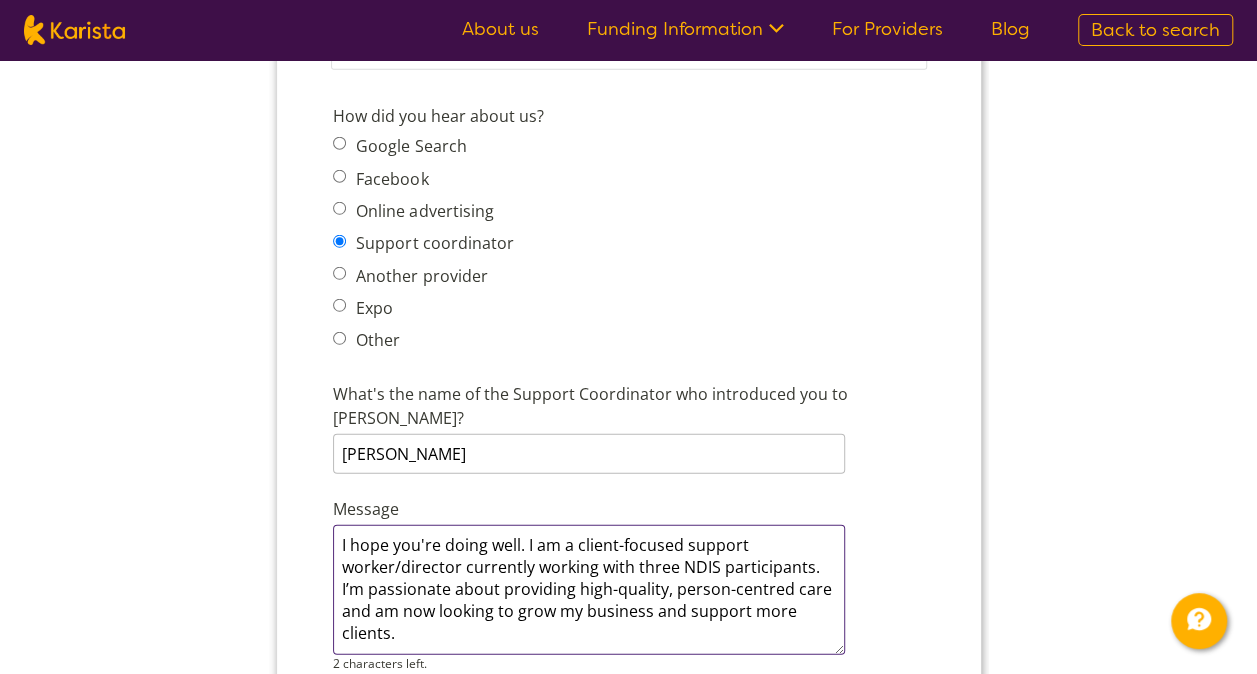 scroll, scrollTop: 12, scrollLeft: 0, axis: vertical 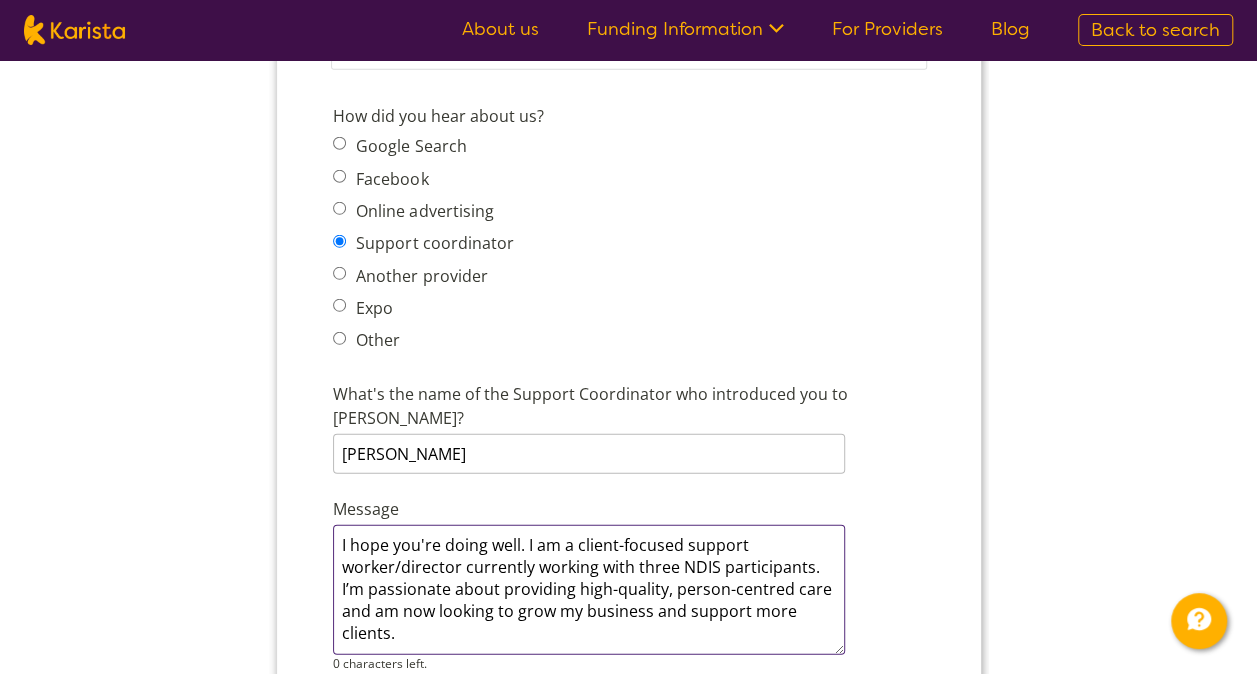click on "I hope you're doing well. I am a client-focused support worker/director currently working with three NDIS participants. I’m passionate about providing high-quality, person-centred care and am now looking to grow my business and support more clients." at bounding box center (588, 590) 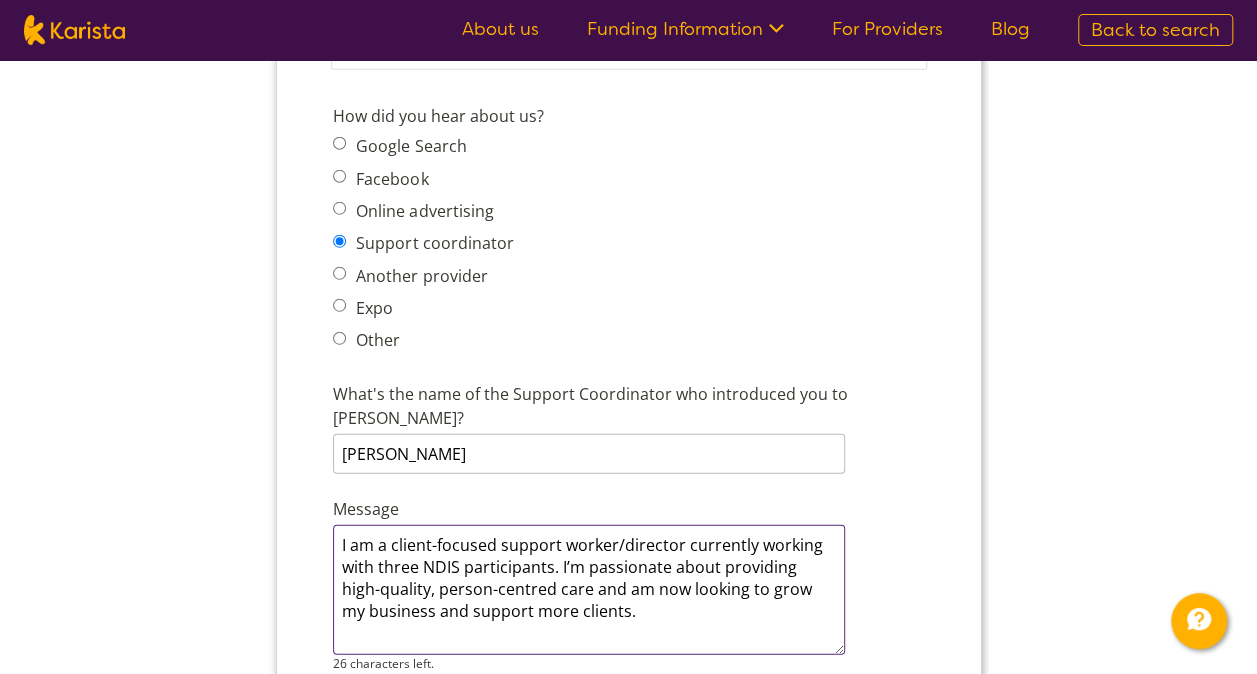 click on "I am a client-focused support worker/director currently working with three NDIS participants. I’m passionate about providing high-quality, person-centred care and am now looking to grow my business and support more clients." at bounding box center (588, 590) 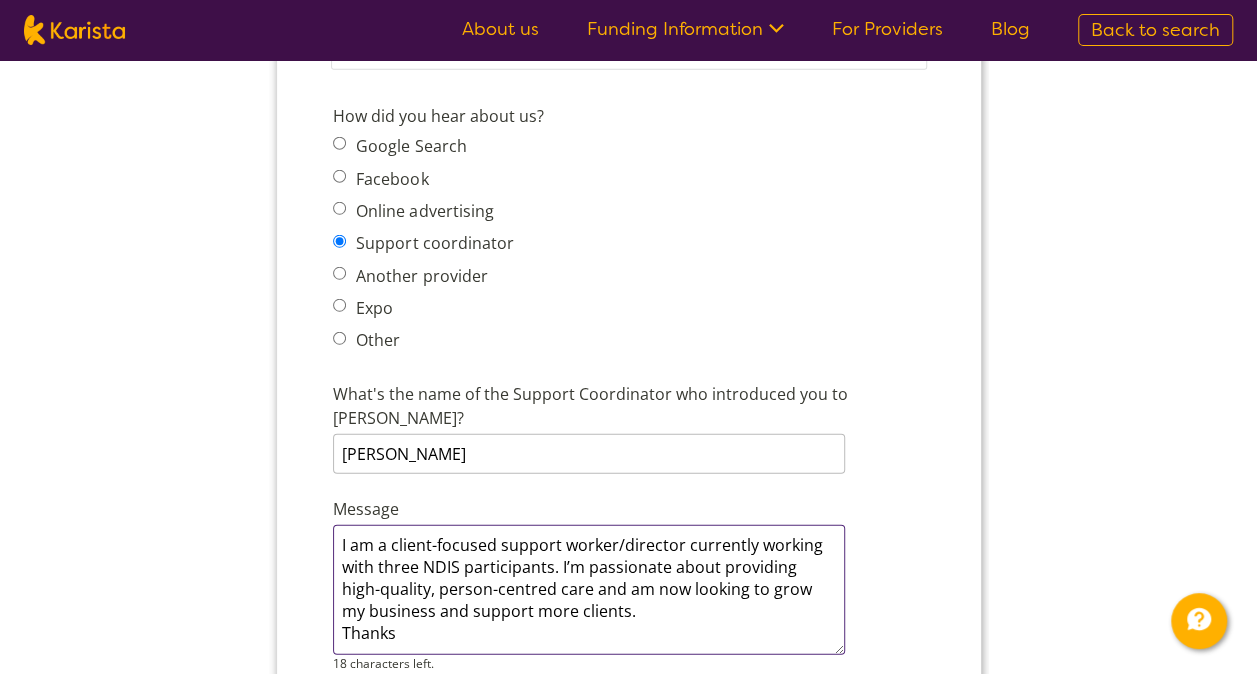 click on "I am a client-focused support worker/director currently working with three NDIS participants. I’m passionate about providing high-quality, person-centred care and am now looking to grow my business and support more clients.
Thanks" at bounding box center [588, 590] 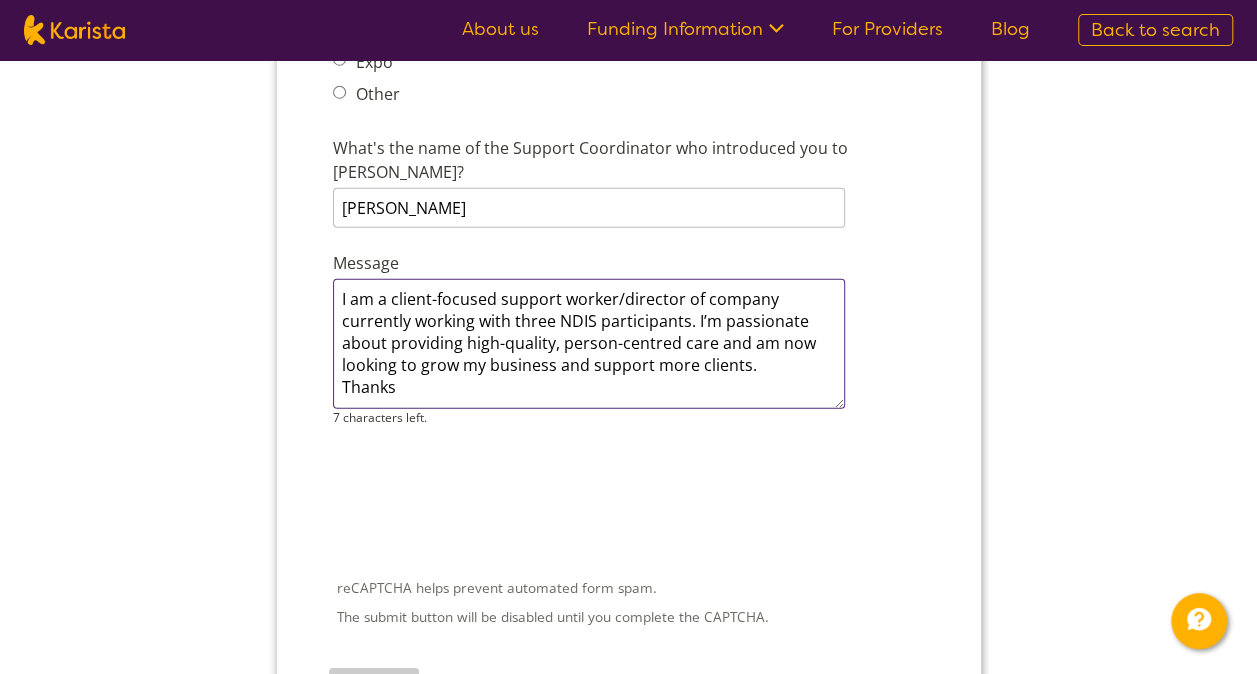 scroll, scrollTop: 2826, scrollLeft: 0, axis: vertical 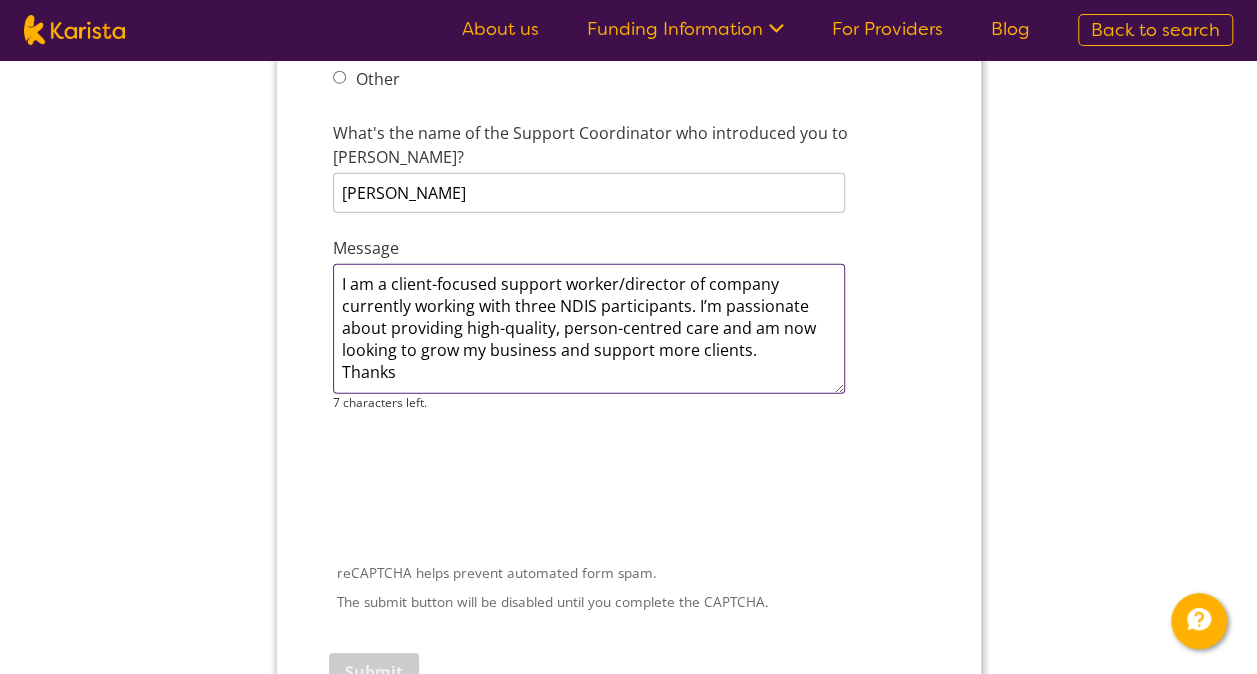 type on "I am a client-focused support worker/director of company currently working with three NDIS participants. I’m passionate about providing high-quality, person-centred care and am now looking to grow my business and support more clients.
Thanks" 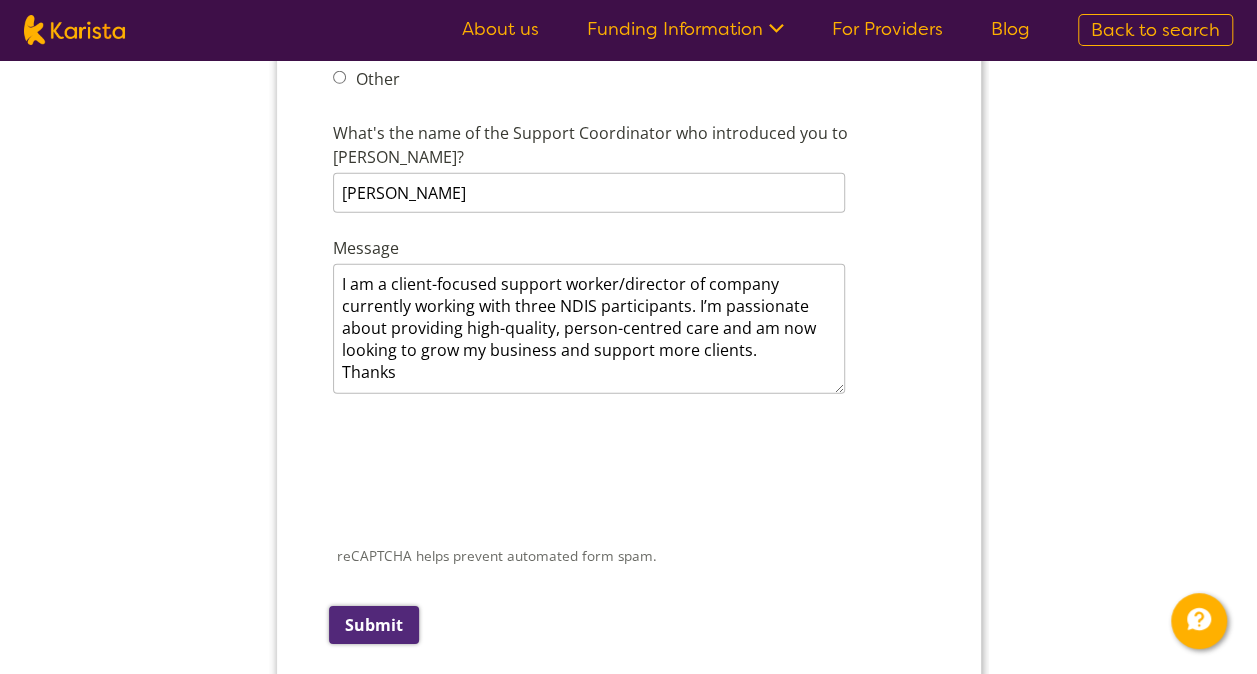 click on "Submit" at bounding box center (373, 625) 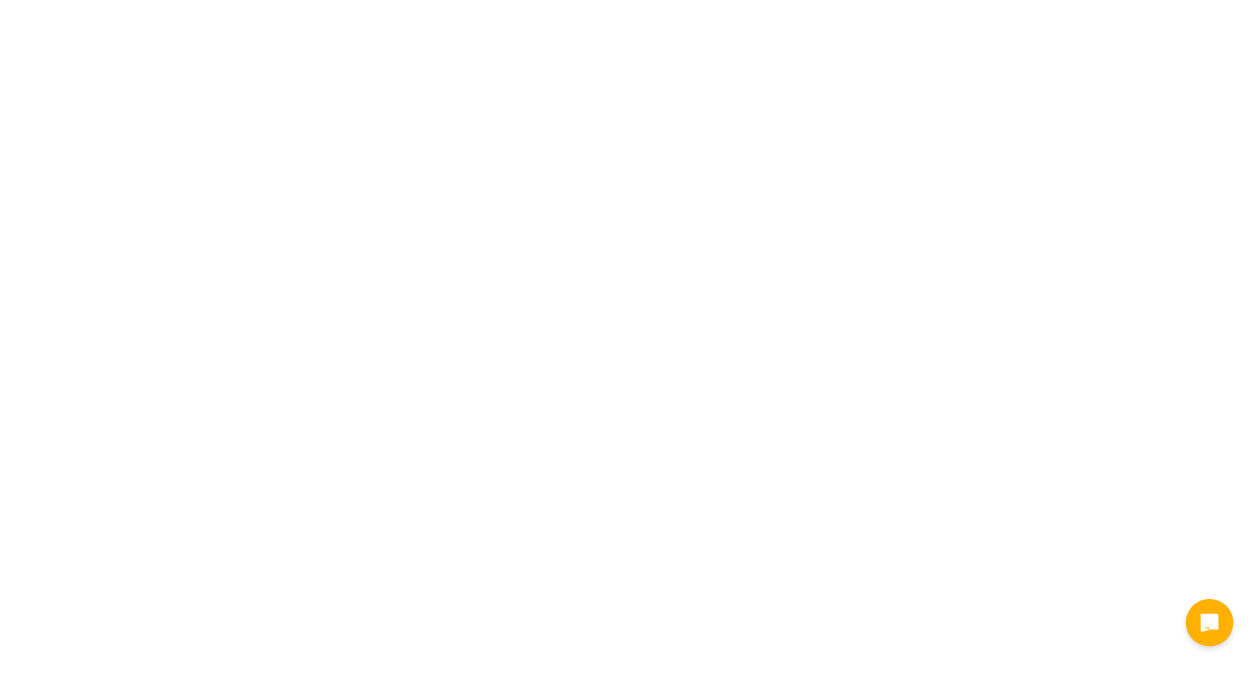 scroll, scrollTop: 0, scrollLeft: 0, axis: both 